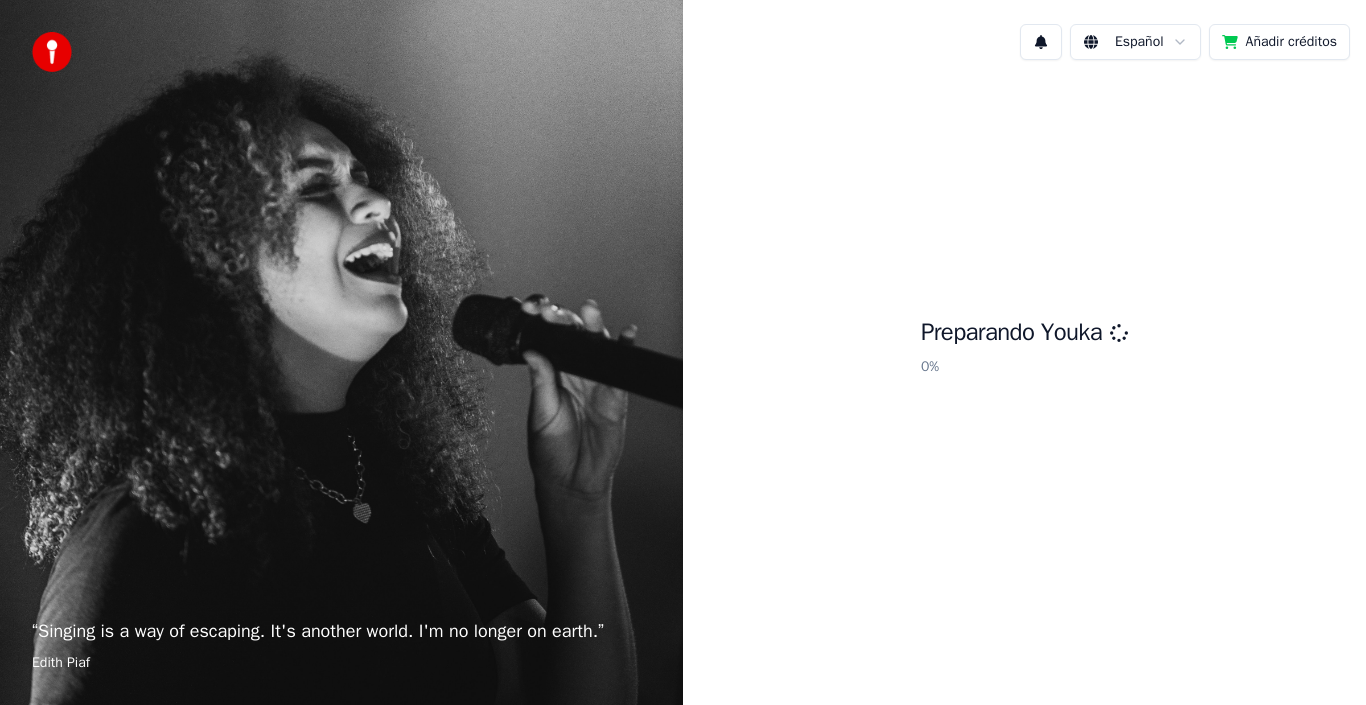 scroll, scrollTop: 0, scrollLeft: 0, axis: both 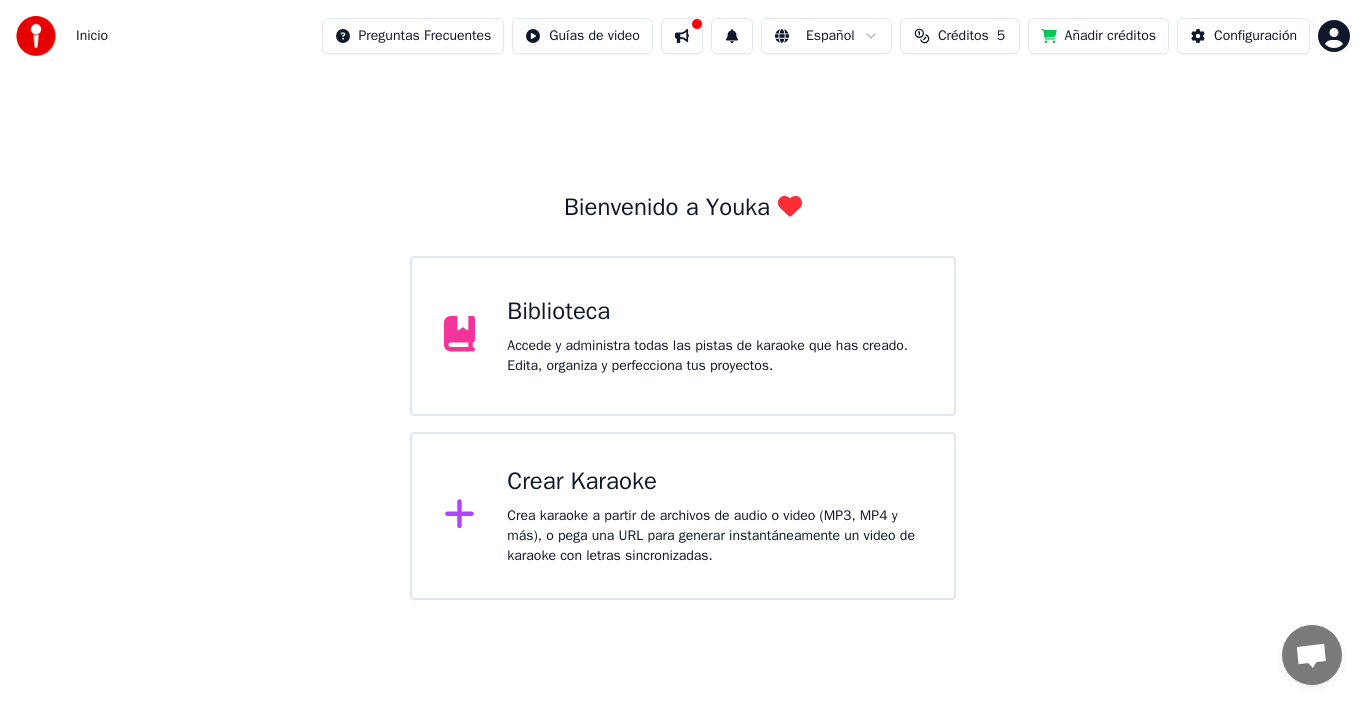 click on "Crear Karaoke" at bounding box center (714, 482) 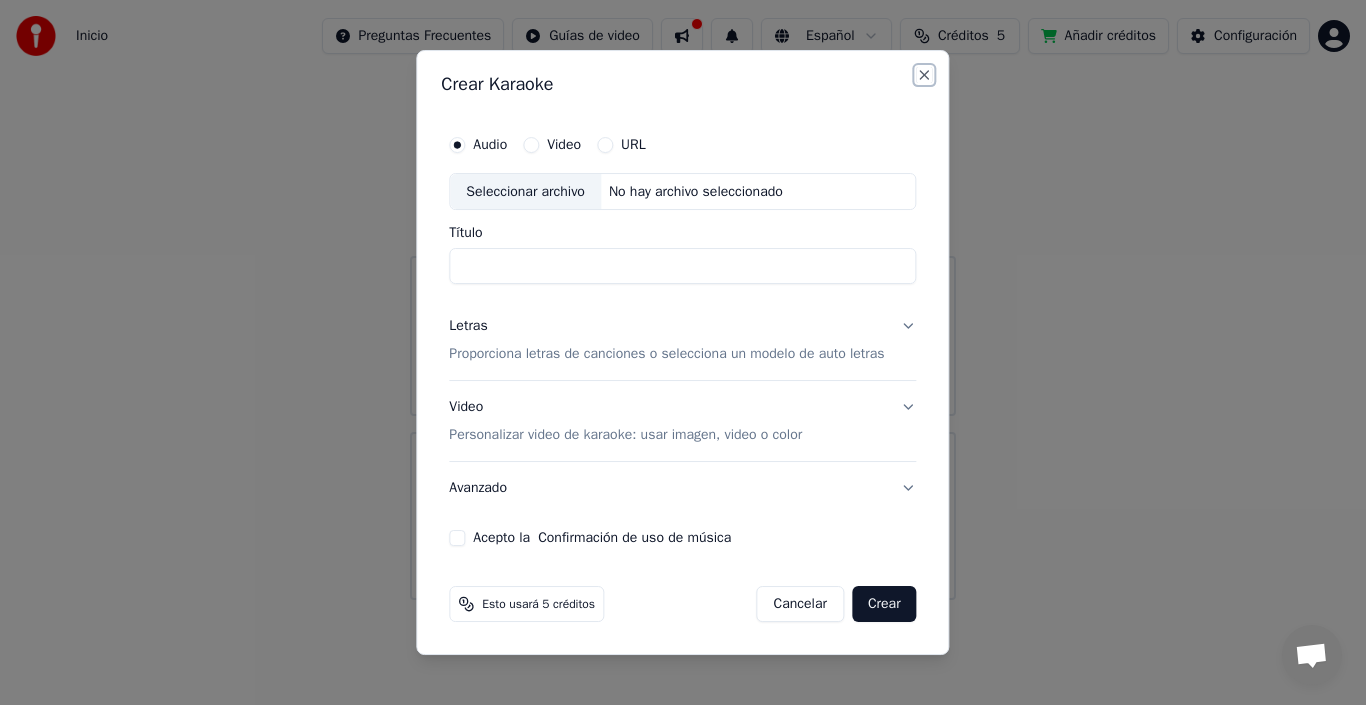 click on "Close" at bounding box center (925, 75) 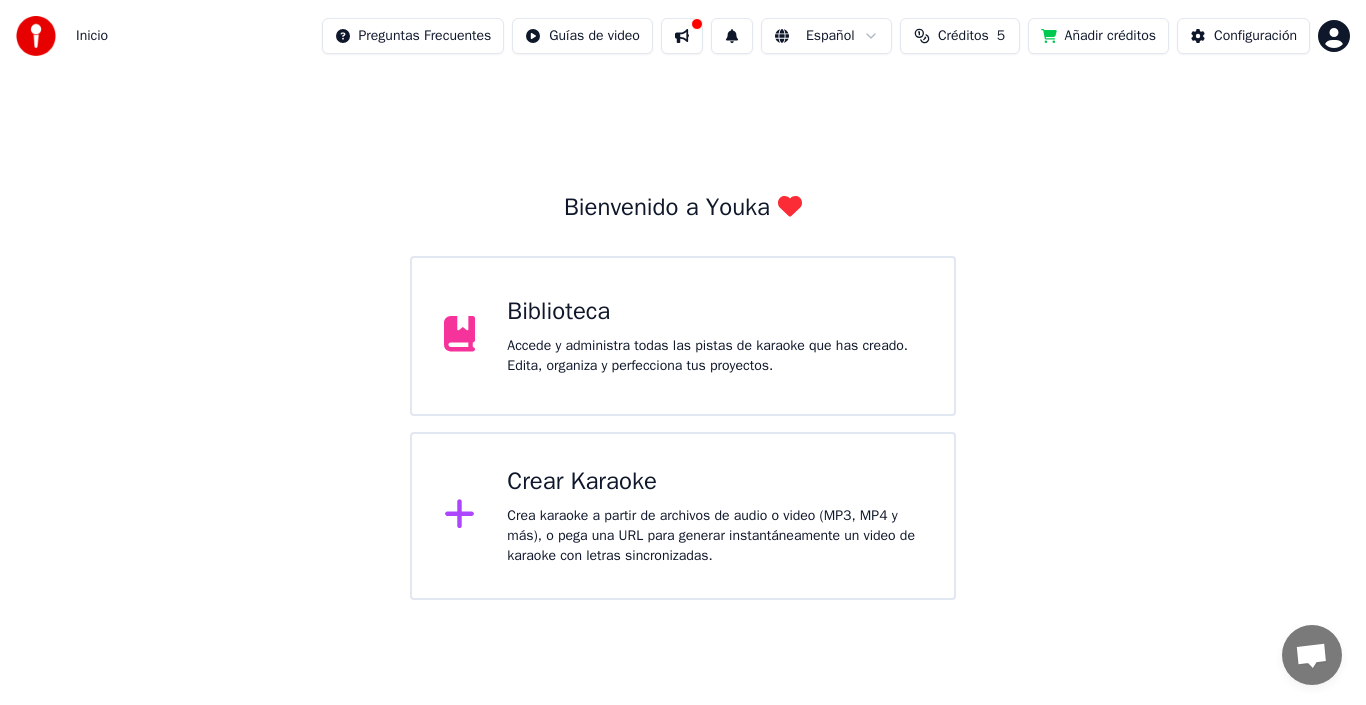click on "Inicio Preguntas Frecuentes Guías de video Español Créditos 5 Añadir créditos Configuración Bienvenido a Youka Biblioteca Accede y administra todas las pistas de karaoke que has creado. Edita, organiza y perfecciona tus proyectos. Crear Karaoke Crea karaoke a partir de archivos de audio o video (MP3, MP4 y más), o pega una URL para generar instantáneamente un video de karaoke con letras sincronizadas." at bounding box center [683, 300] 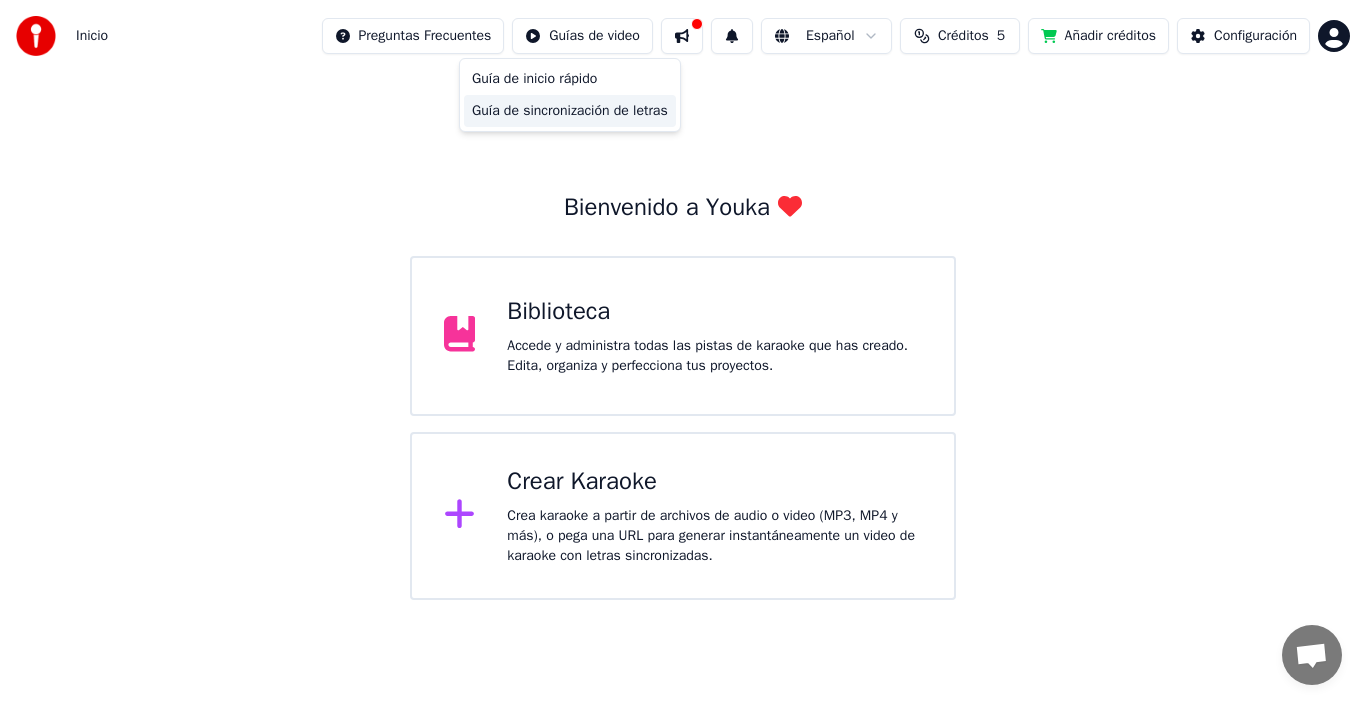 click on "Guía de sincronización de letras" at bounding box center [570, 111] 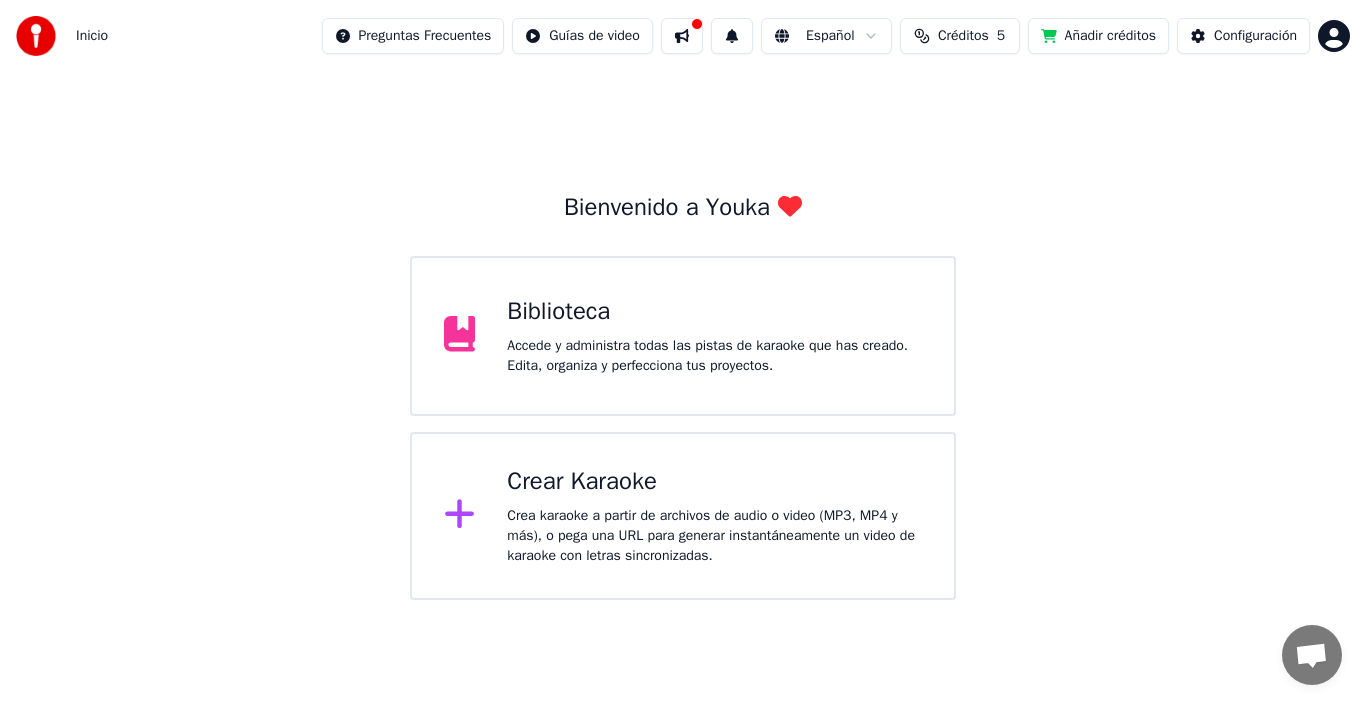 click on "Crear Karaoke" at bounding box center (714, 482) 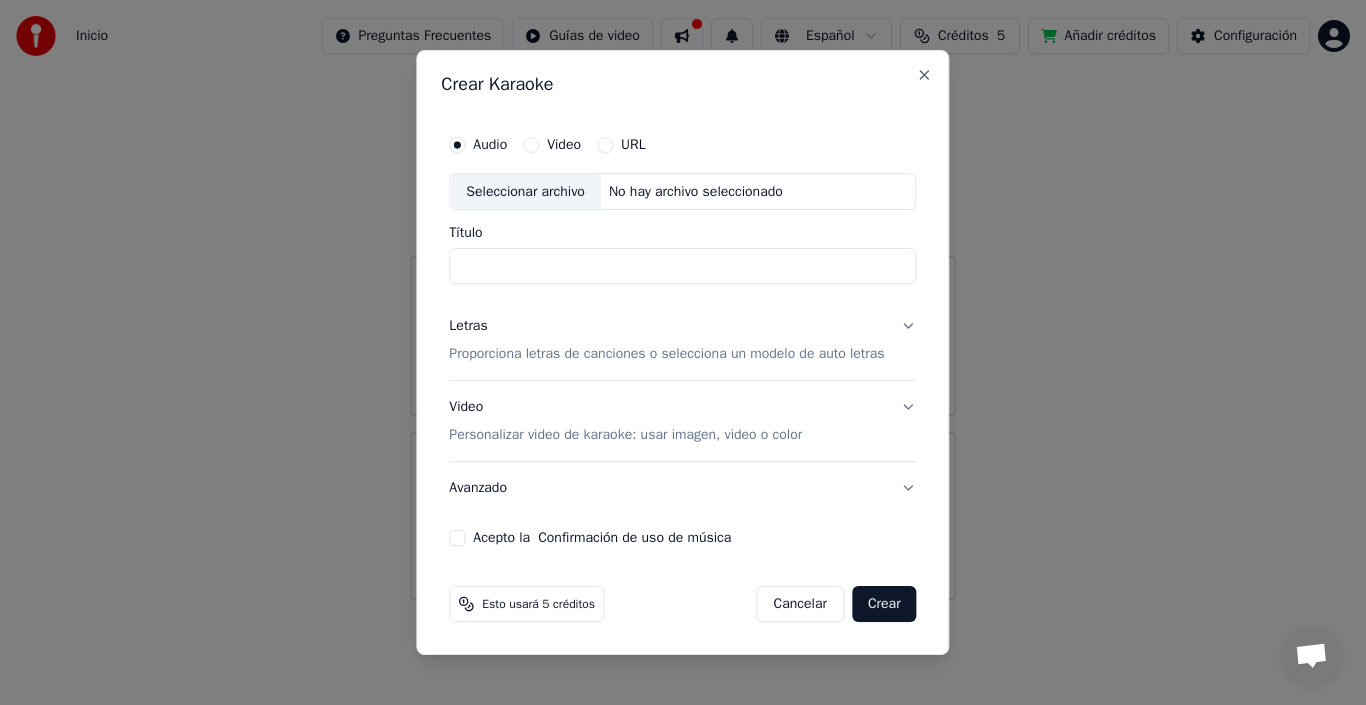 click on "Título" at bounding box center [682, 267] 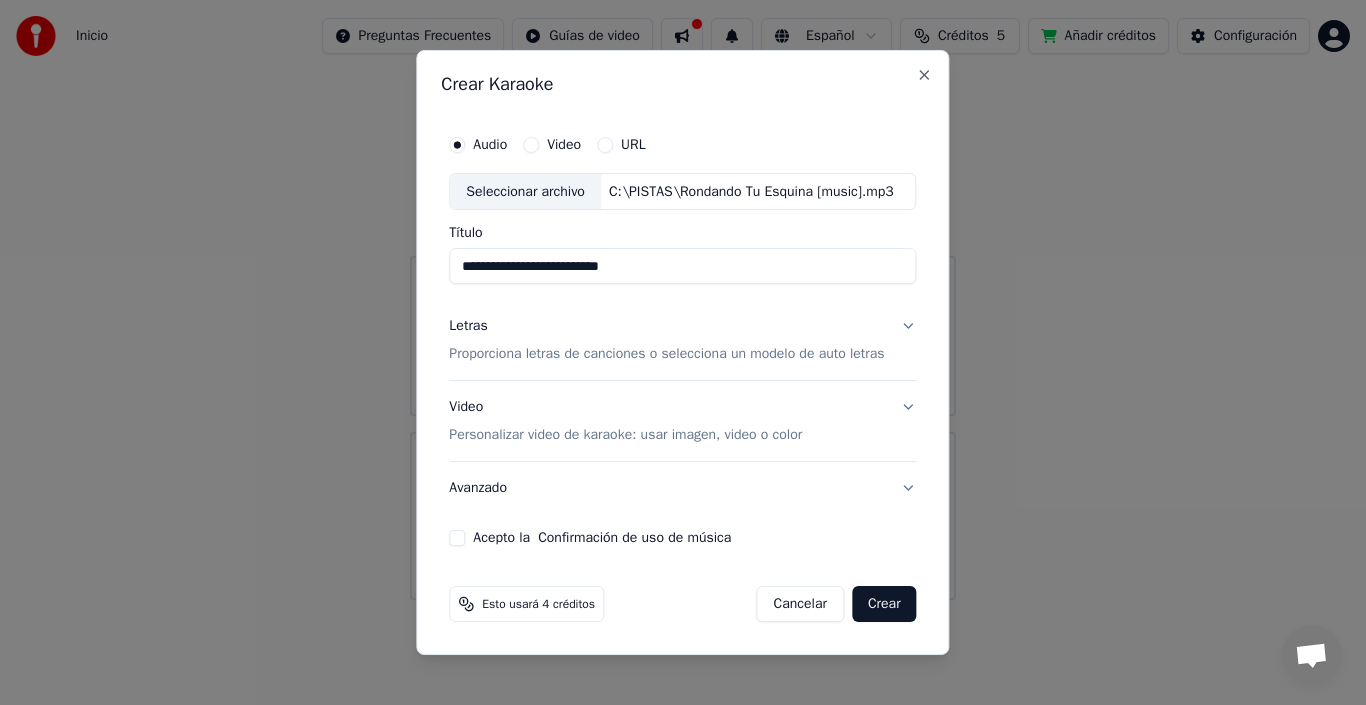 click on "**********" at bounding box center (682, 267) 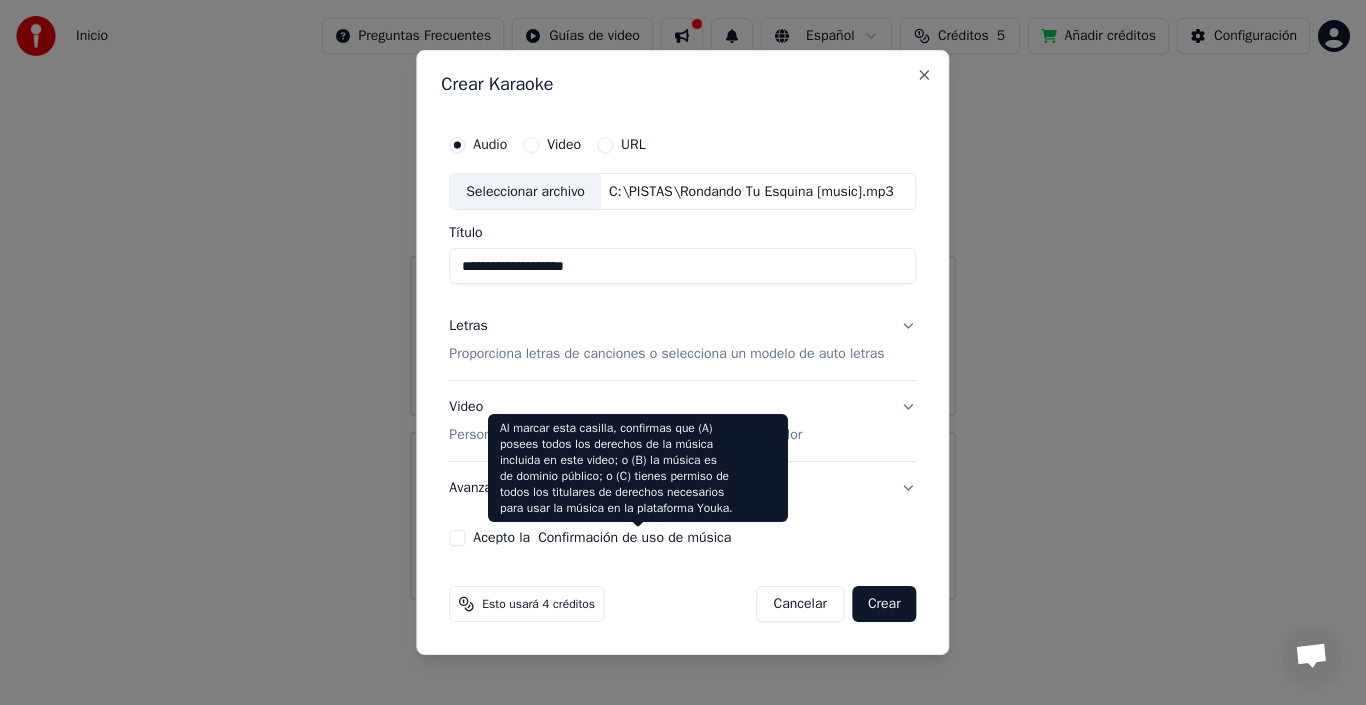 type on "**********" 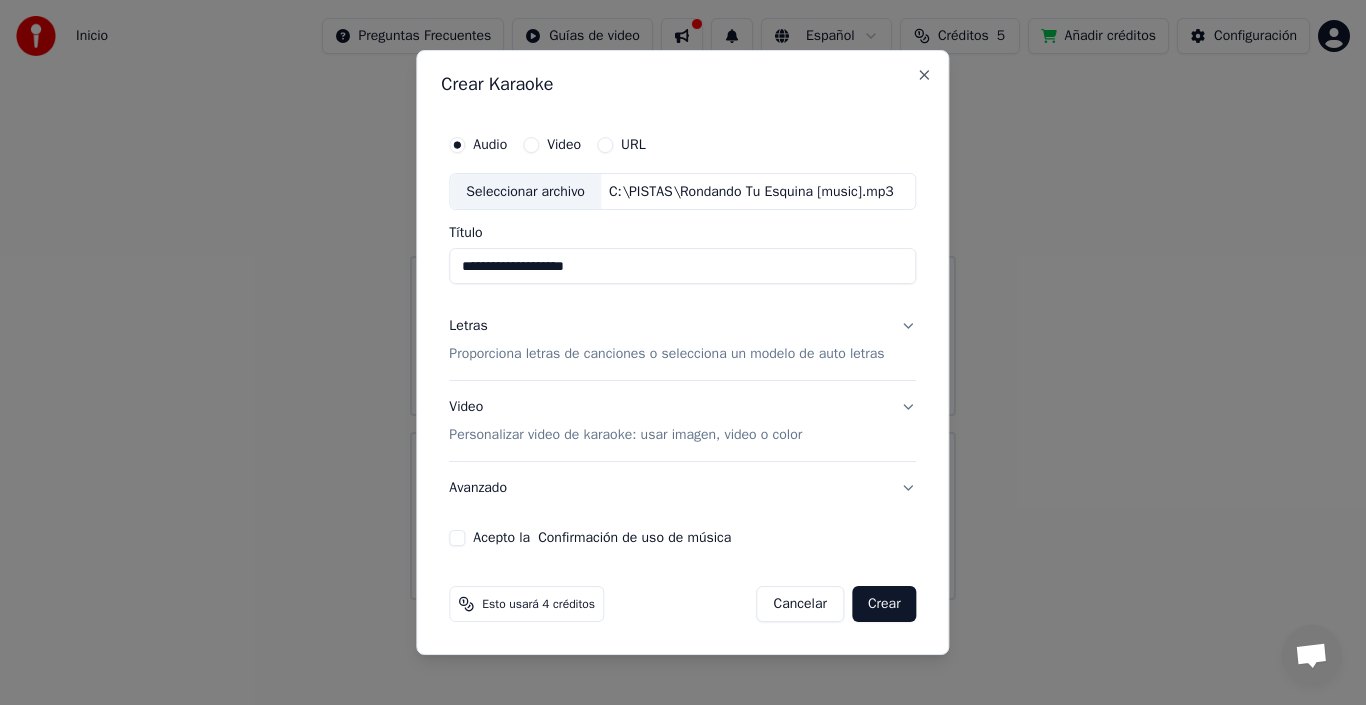 click on "Proporciona letras de canciones o selecciona un modelo de auto letras" at bounding box center [666, 355] 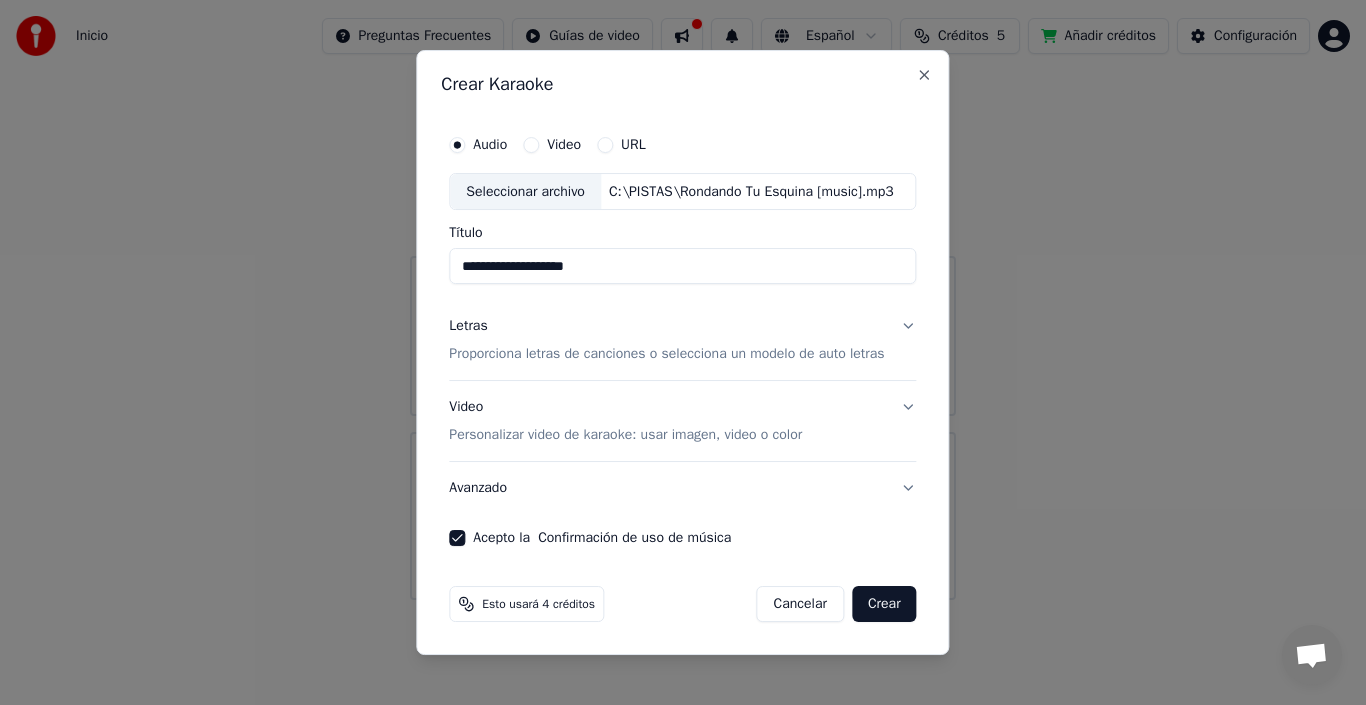 click on "Letras" at bounding box center [468, 327] 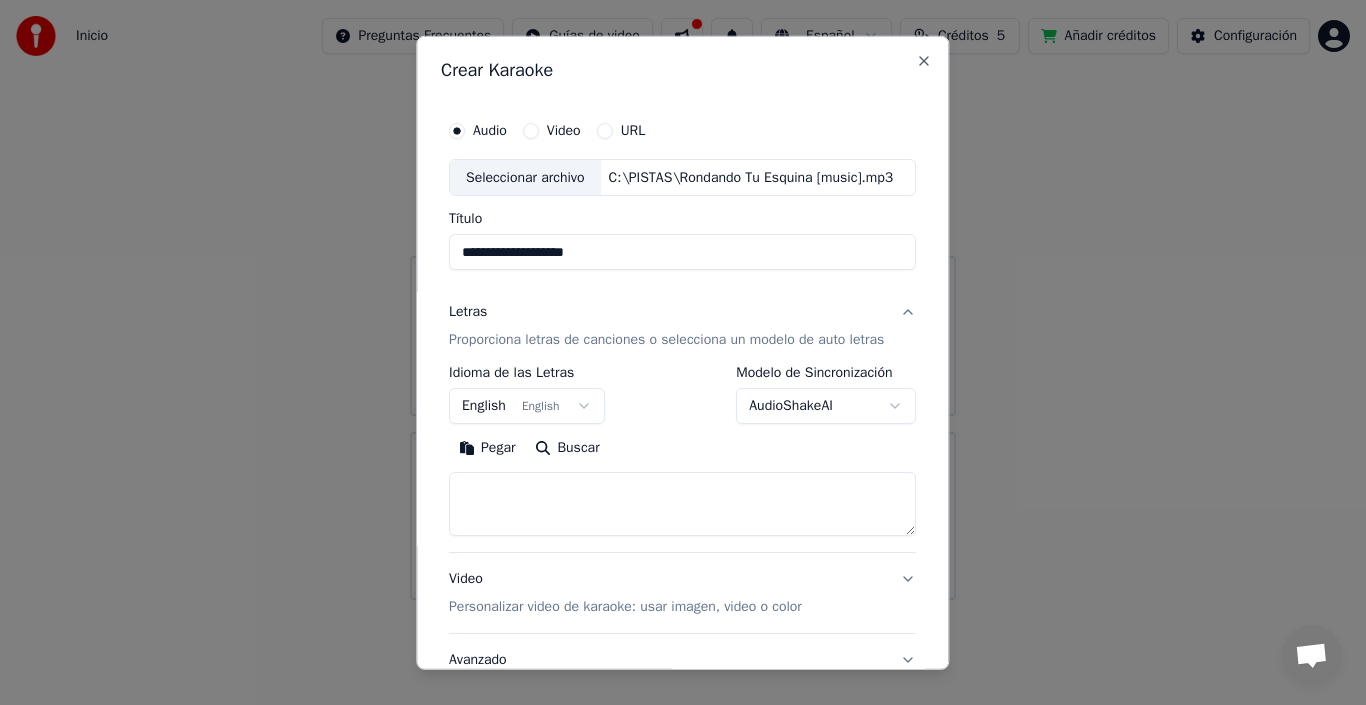 click on "Pegar" at bounding box center (487, 448) 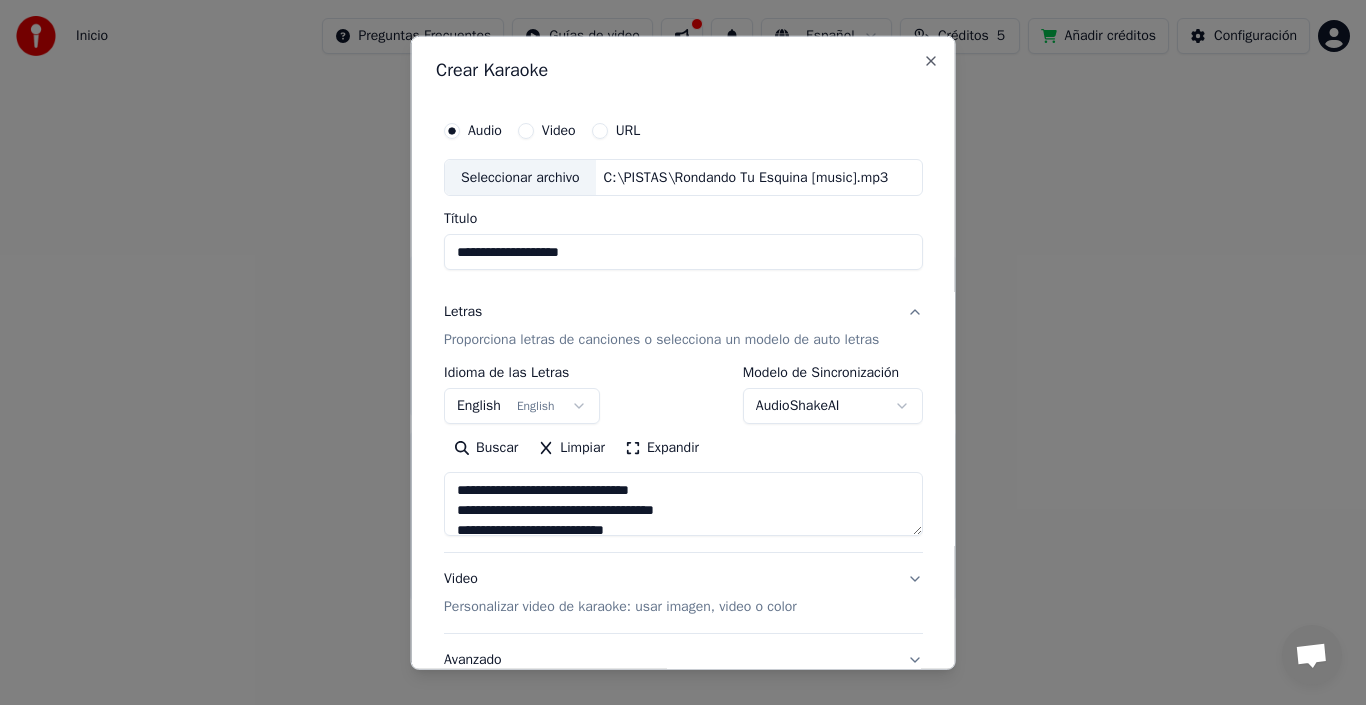 type on "**********" 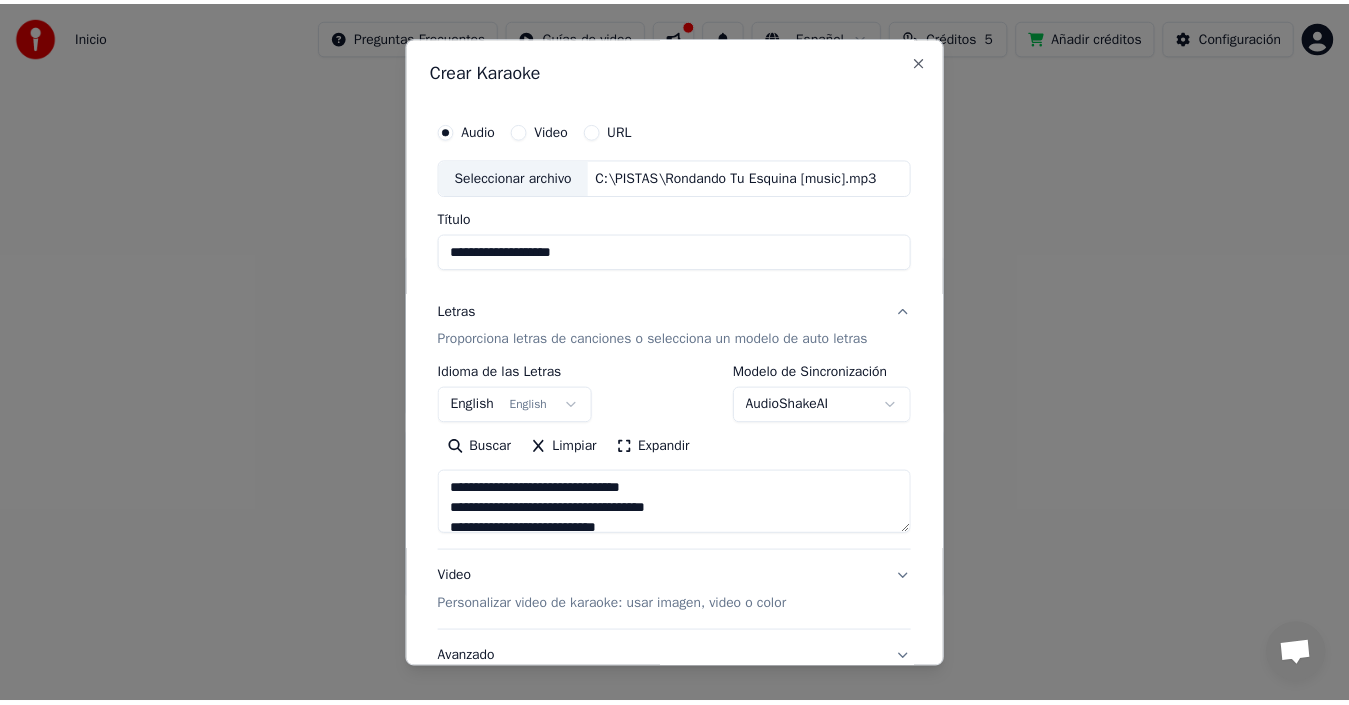 scroll, scrollTop: 157, scrollLeft: 0, axis: vertical 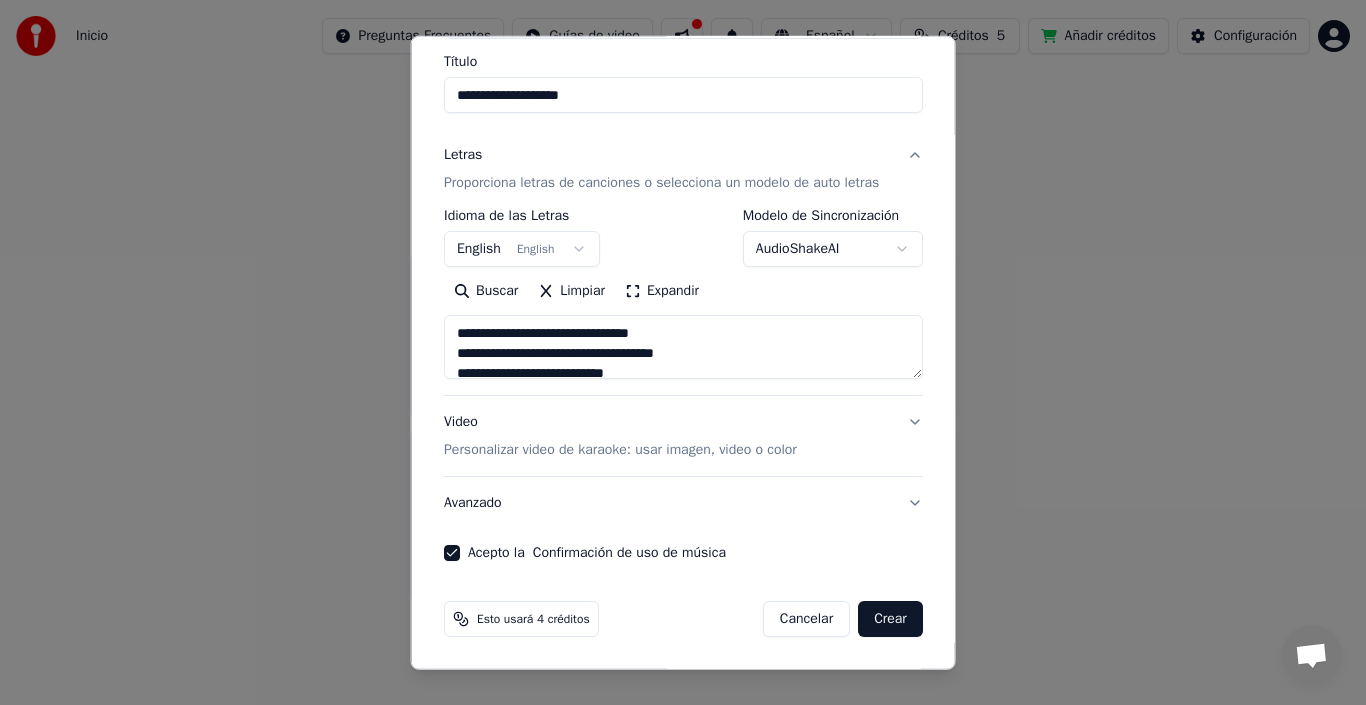 click on "Crear" at bounding box center (890, 619) 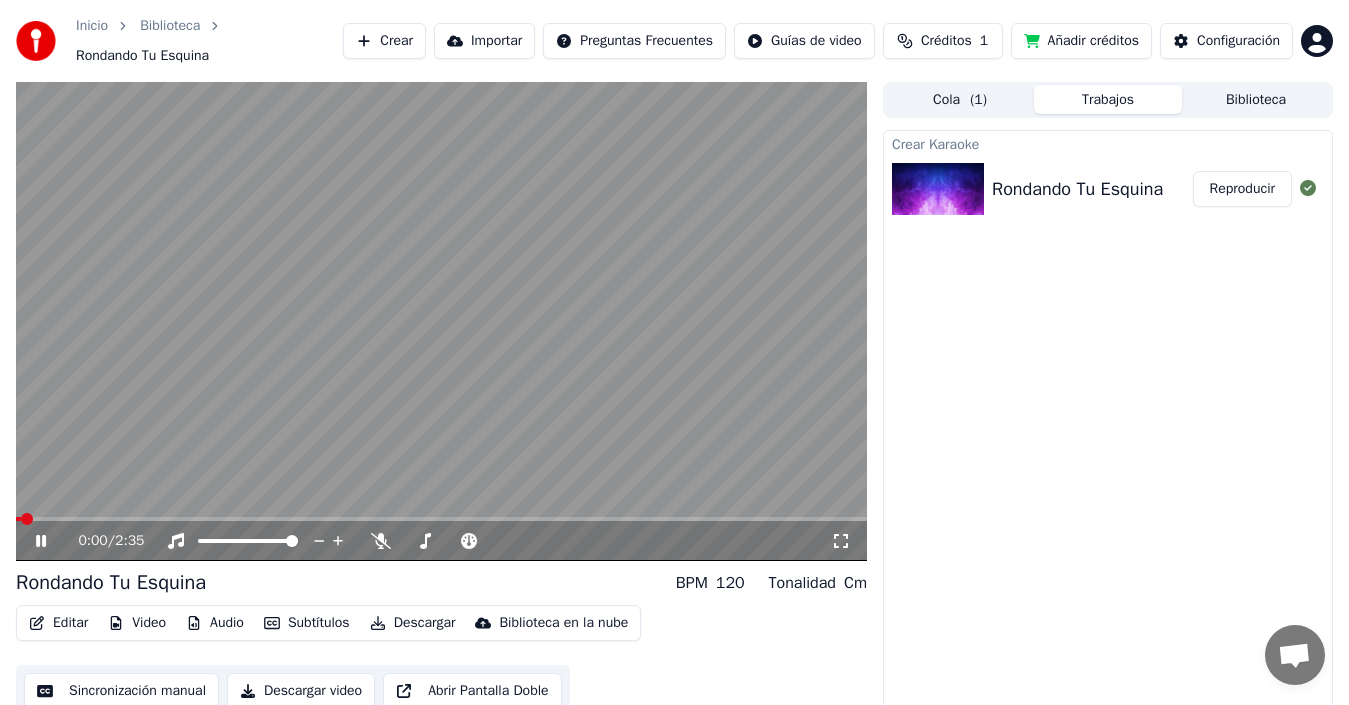 click 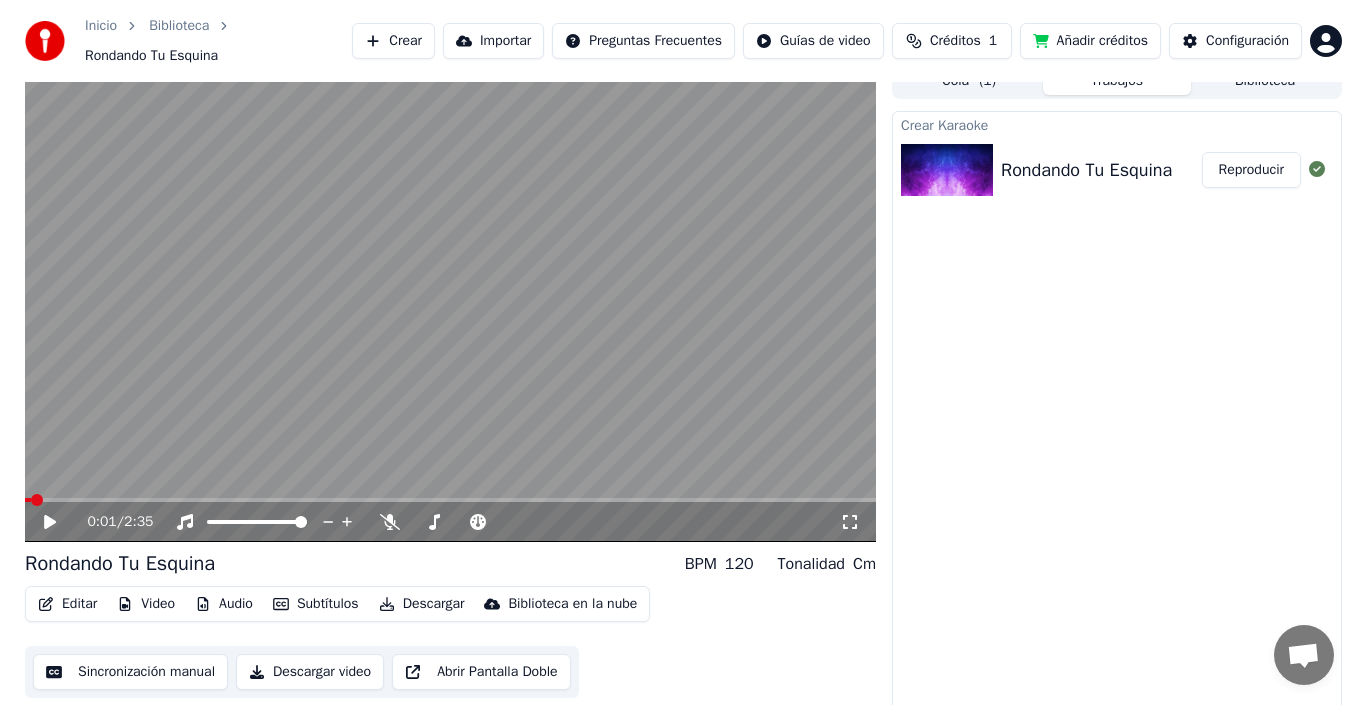 scroll, scrollTop: 24, scrollLeft: 0, axis: vertical 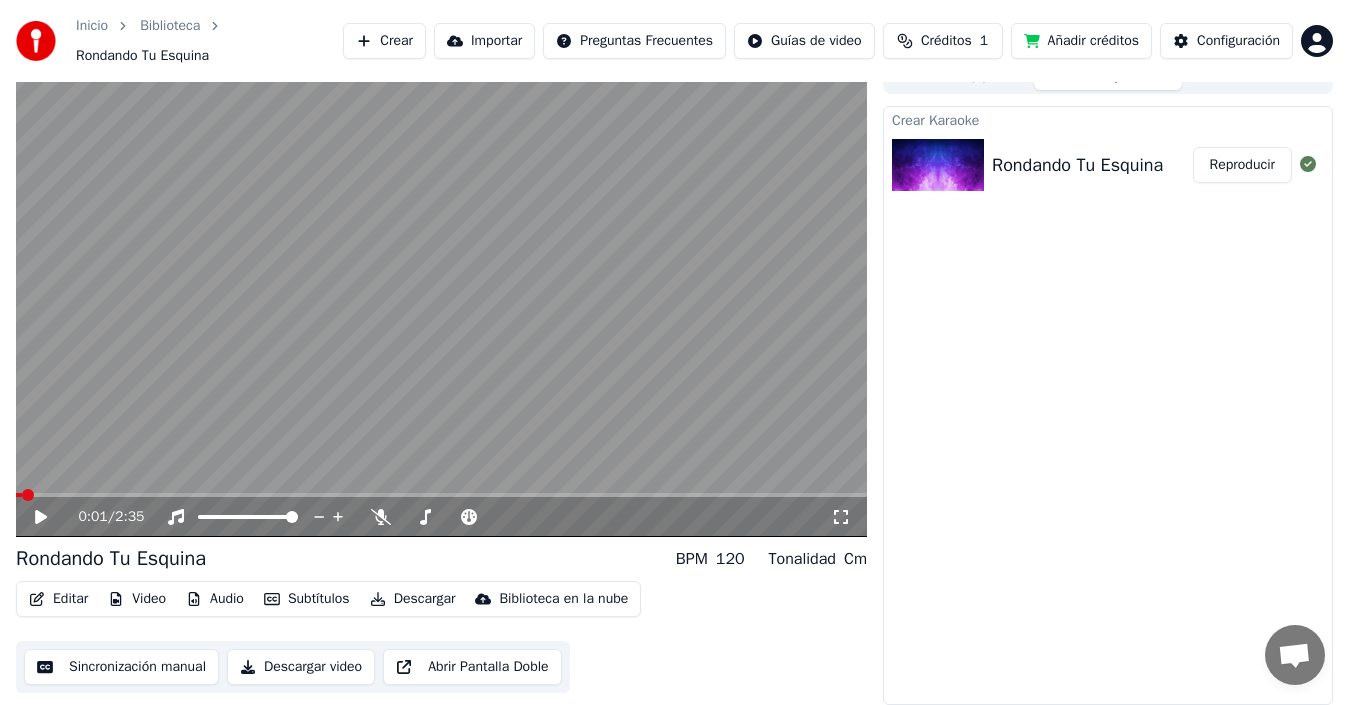 click on "Editar" at bounding box center (58, 599) 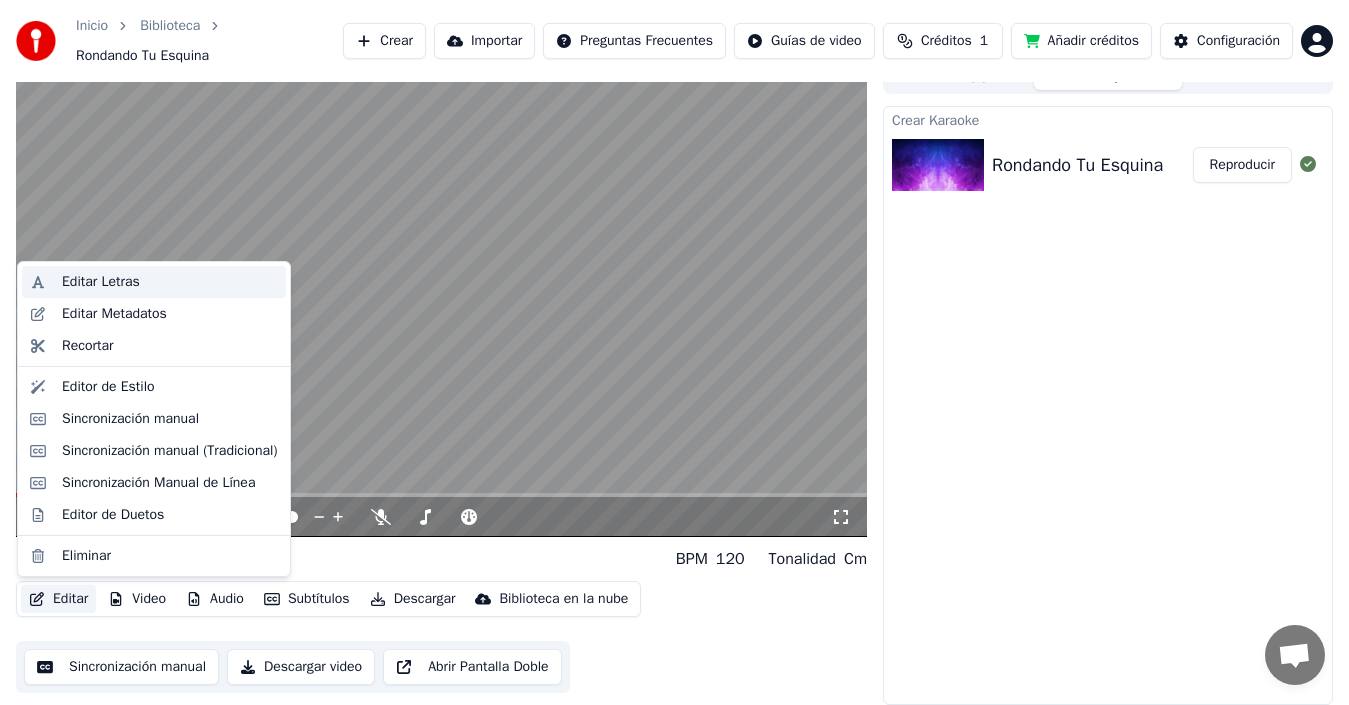 click on "Editar Letras" at bounding box center (101, 282) 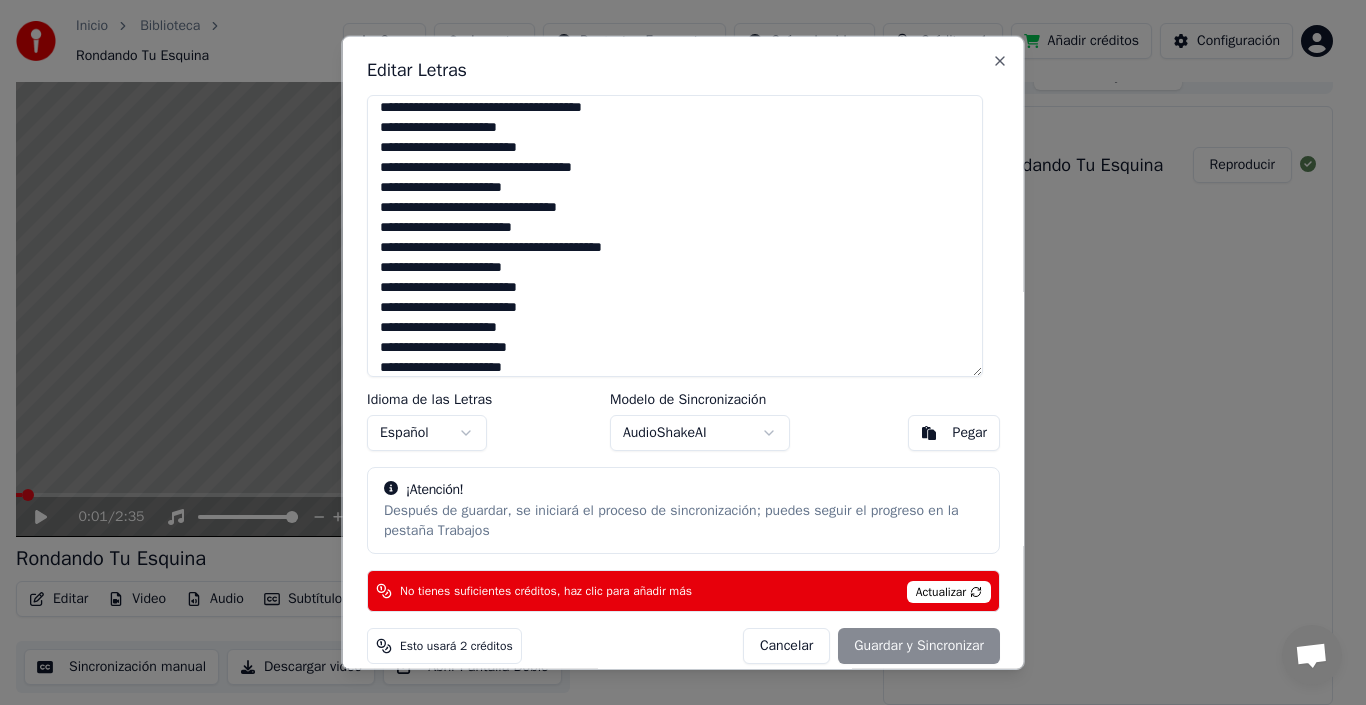 scroll, scrollTop: 415, scrollLeft: 0, axis: vertical 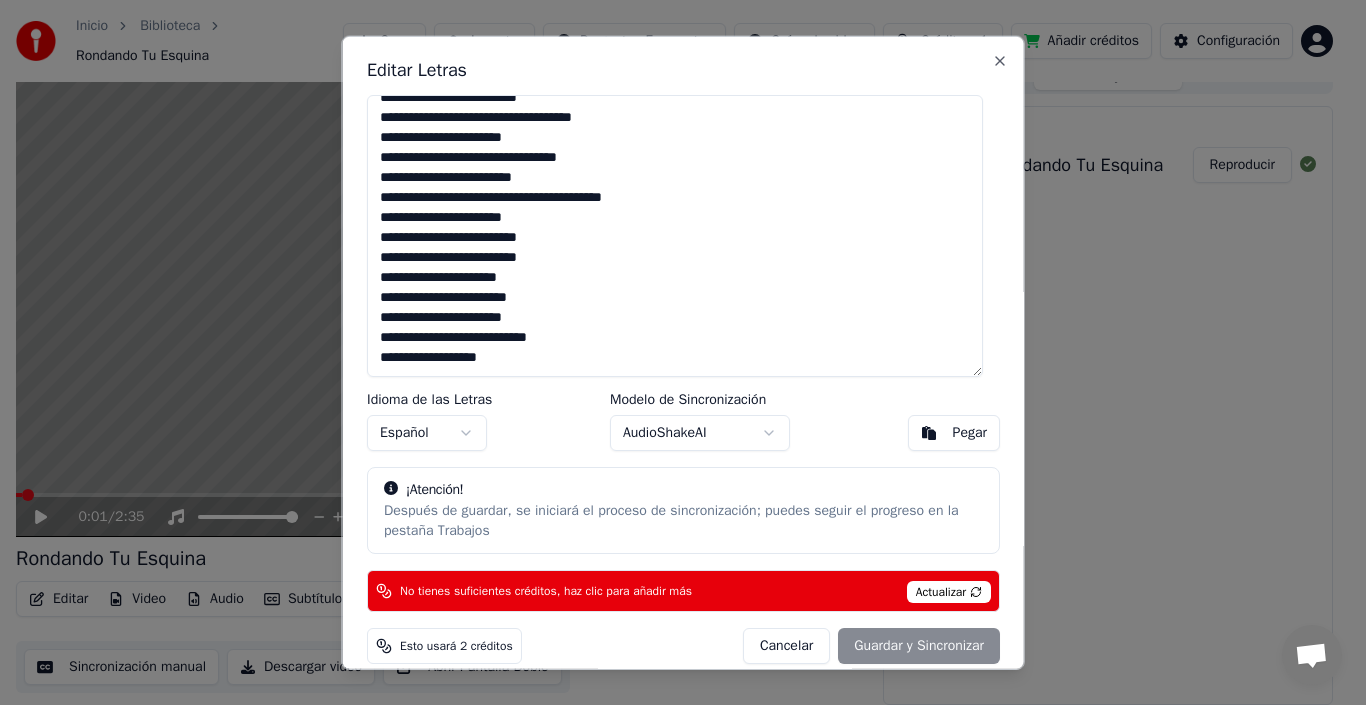 drag, startPoint x: 381, startPoint y: 139, endPoint x: 554, endPoint y: 367, distance: 286.20447 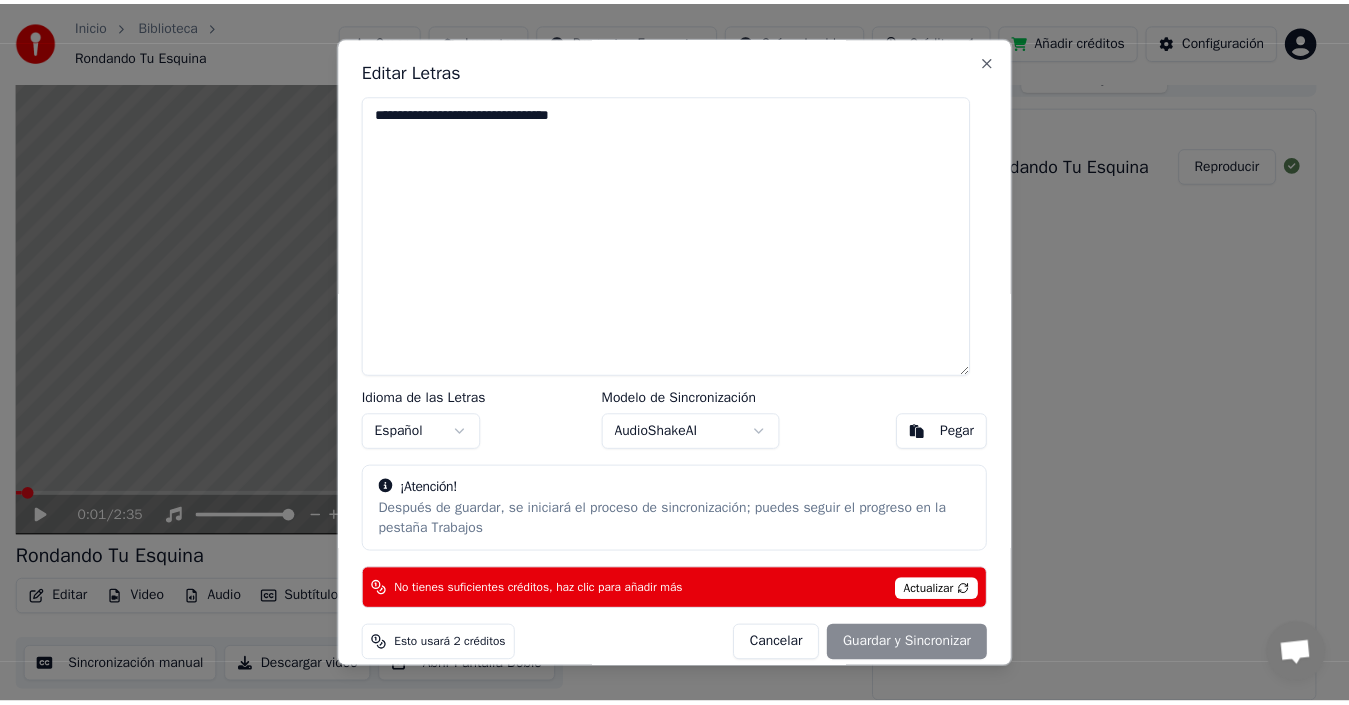 scroll, scrollTop: 0, scrollLeft: 0, axis: both 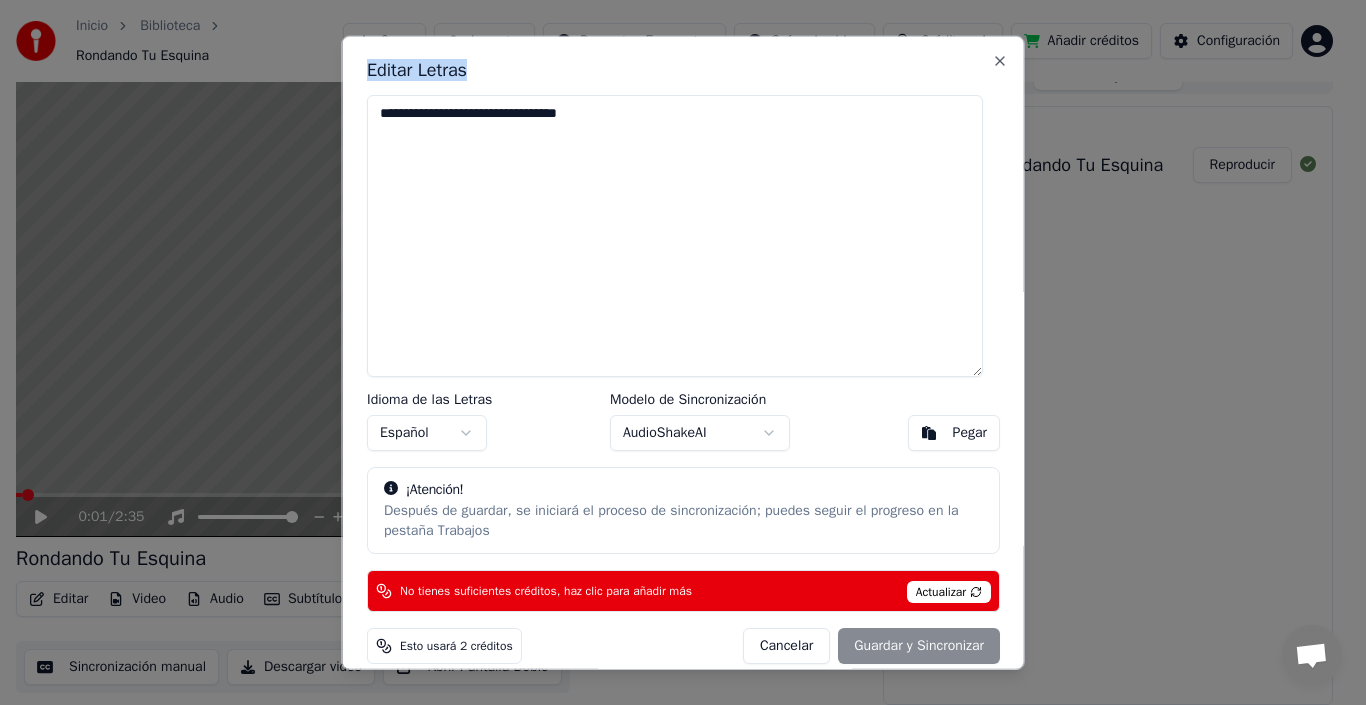drag, startPoint x: 600, startPoint y: 55, endPoint x: 726, endPoint y: 109, distance: 137.08392 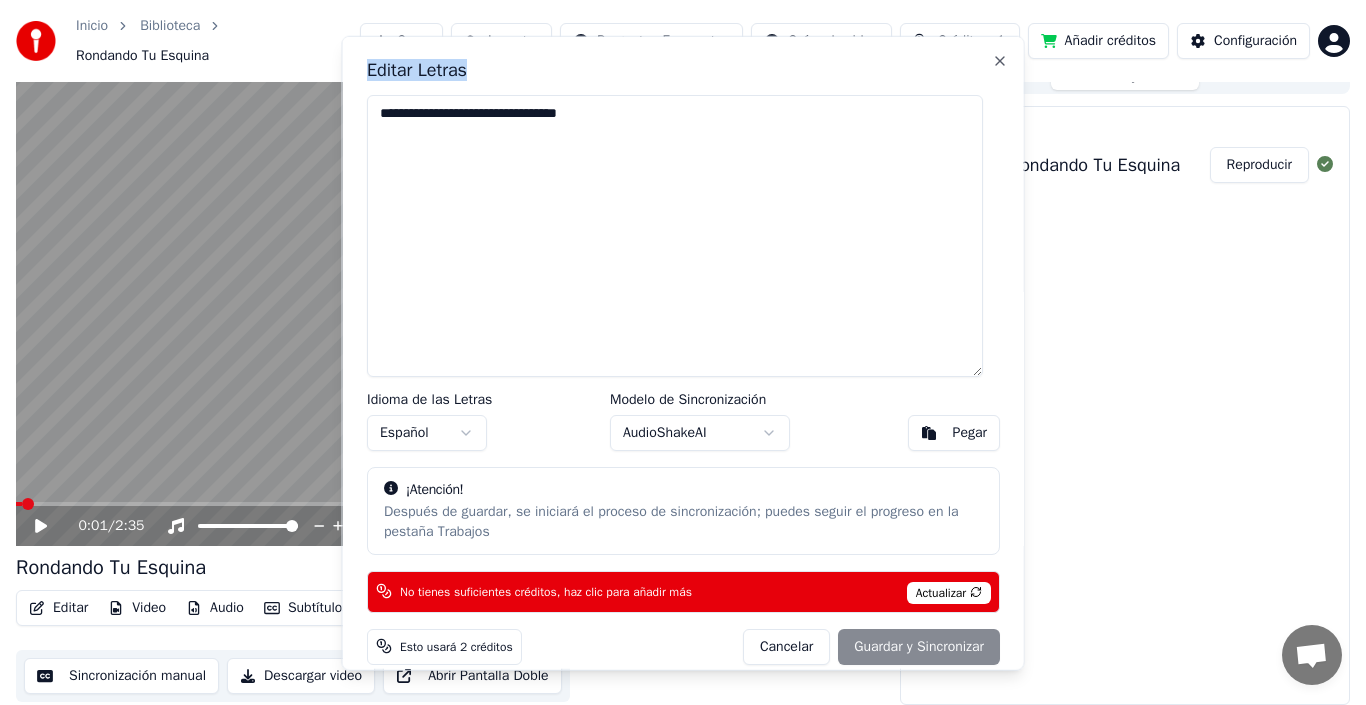 type on "**********" 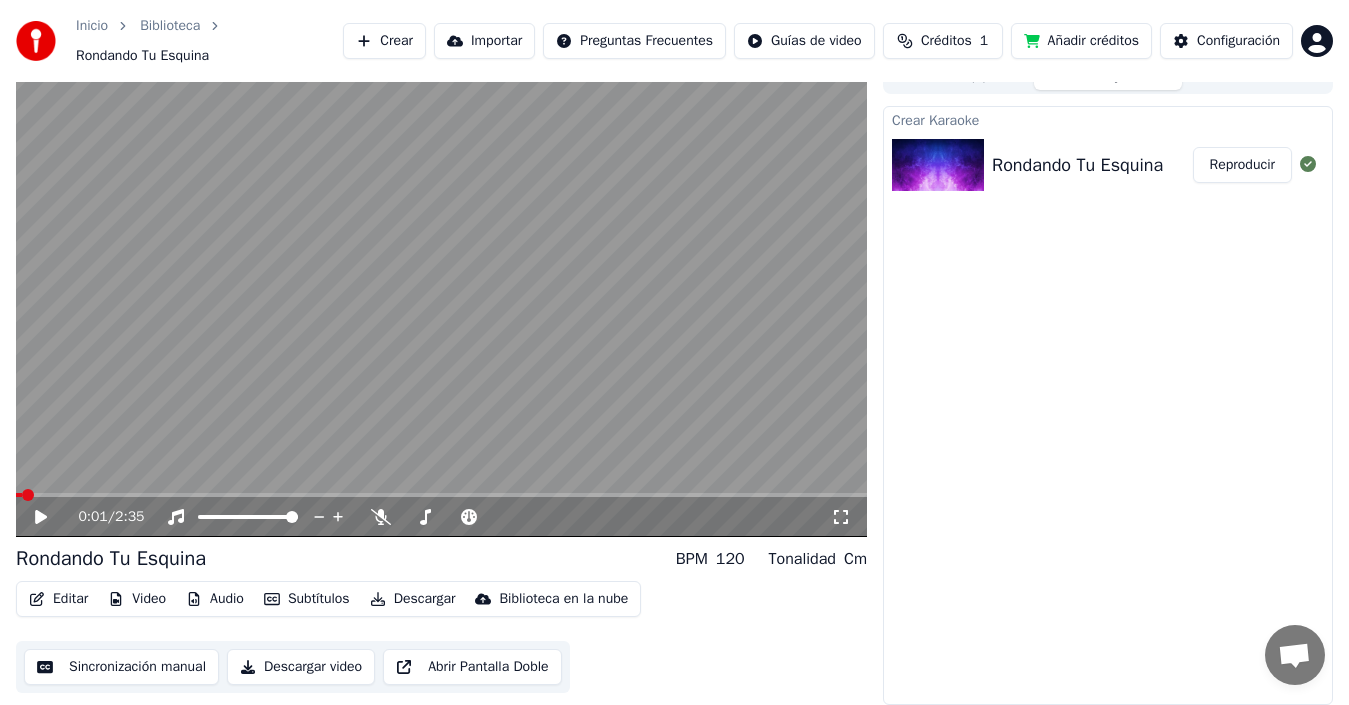 click 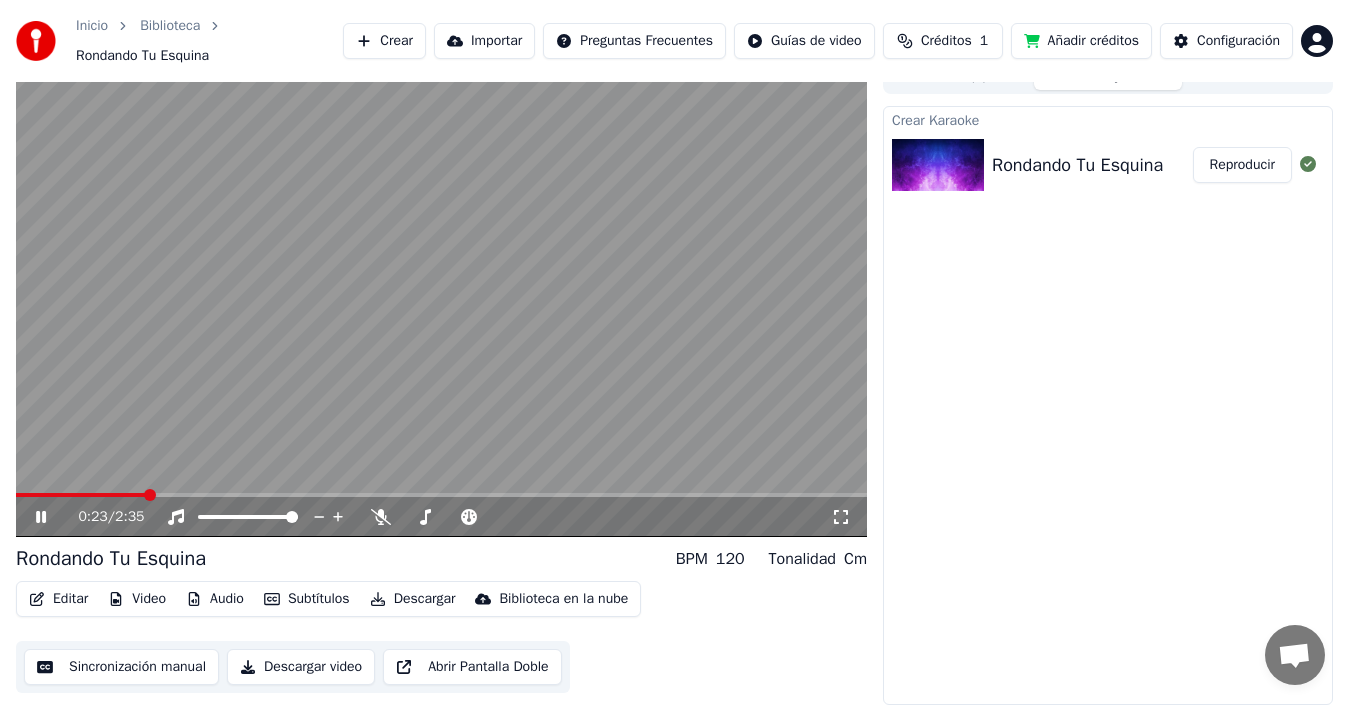 click 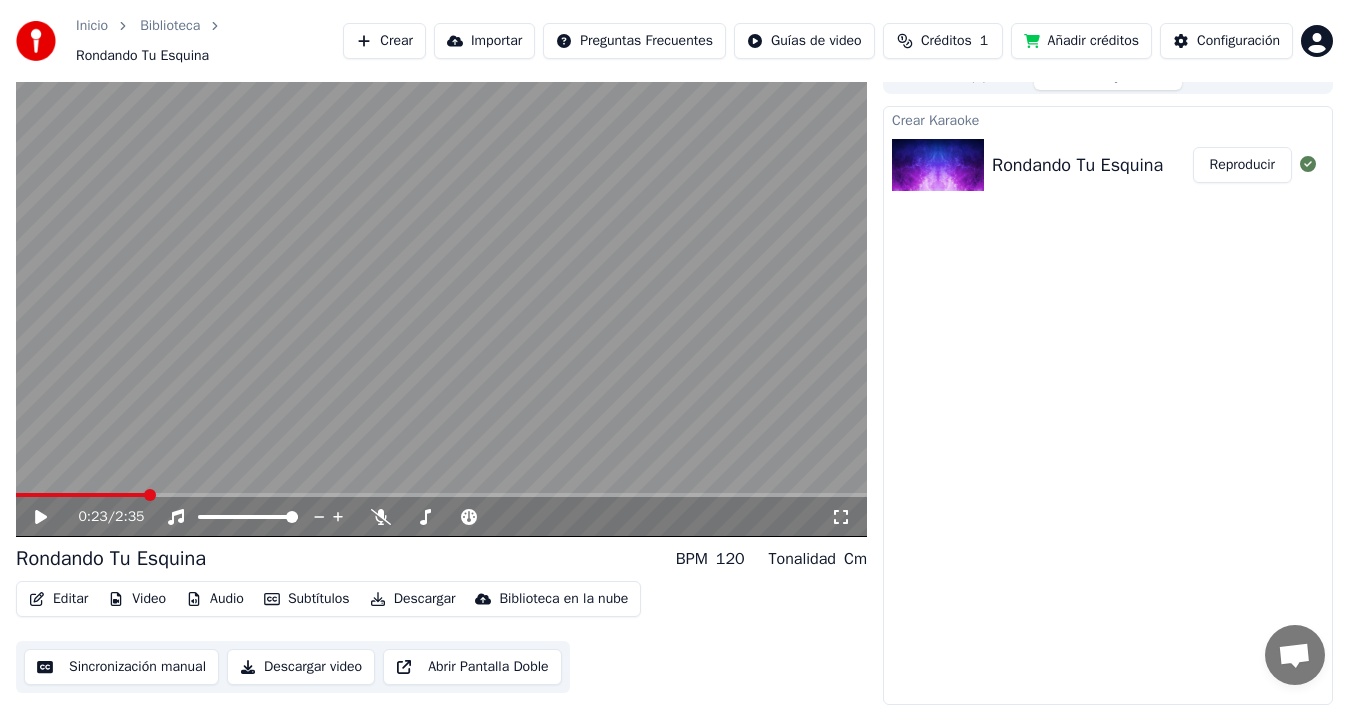 click at bounding box center [441, 297] 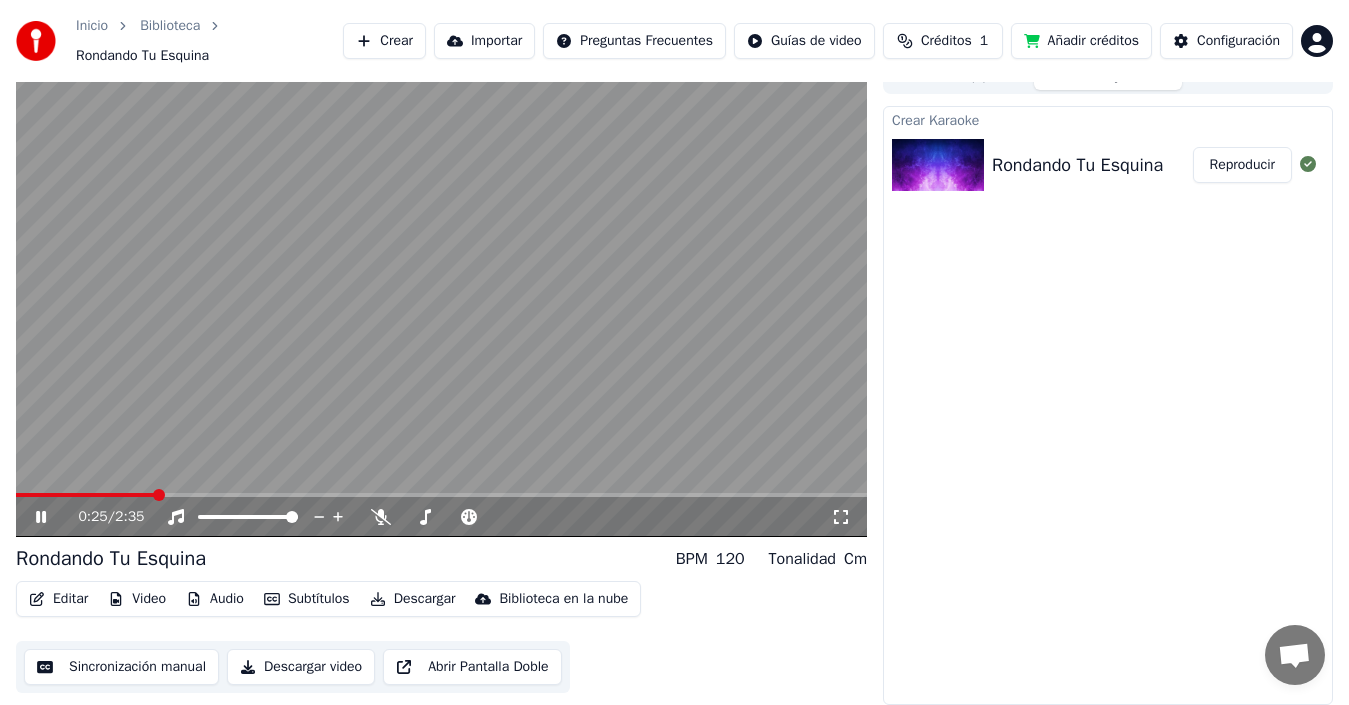 click 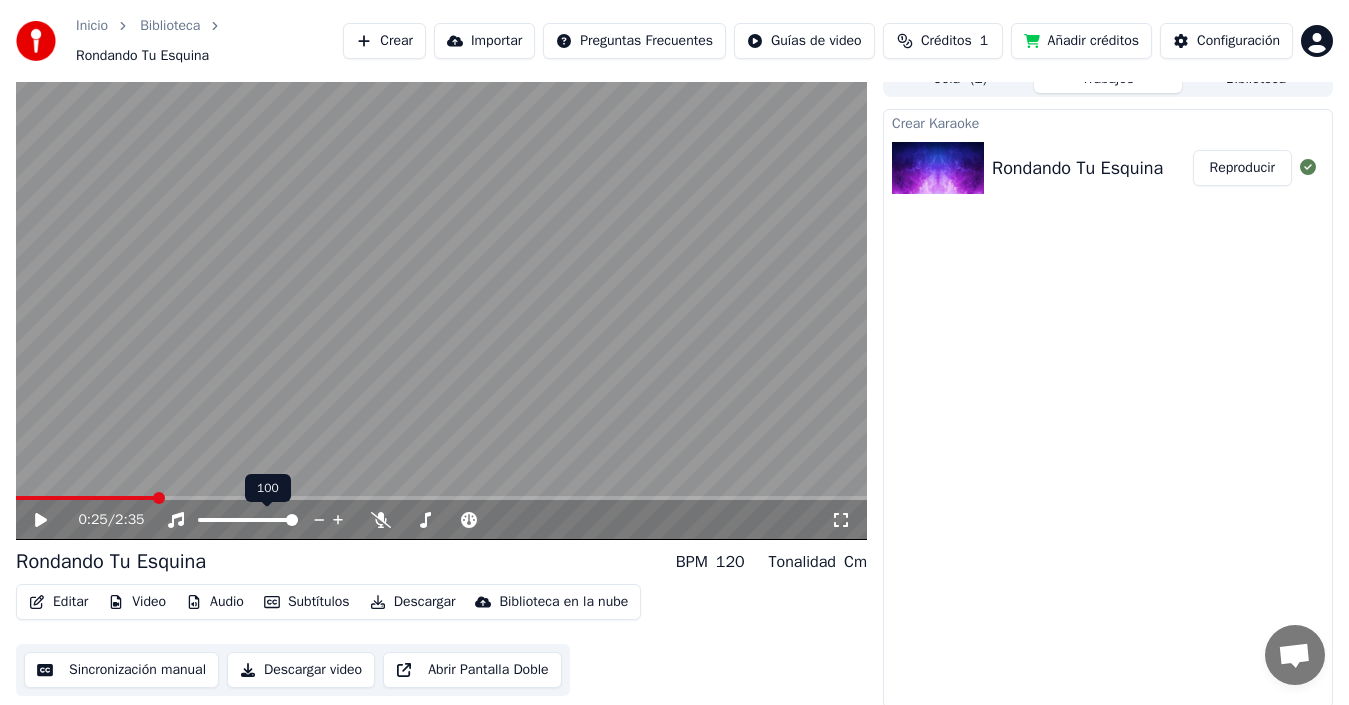 scroll, scrollTop: 24, scrollLeft: 0, axis: vertical 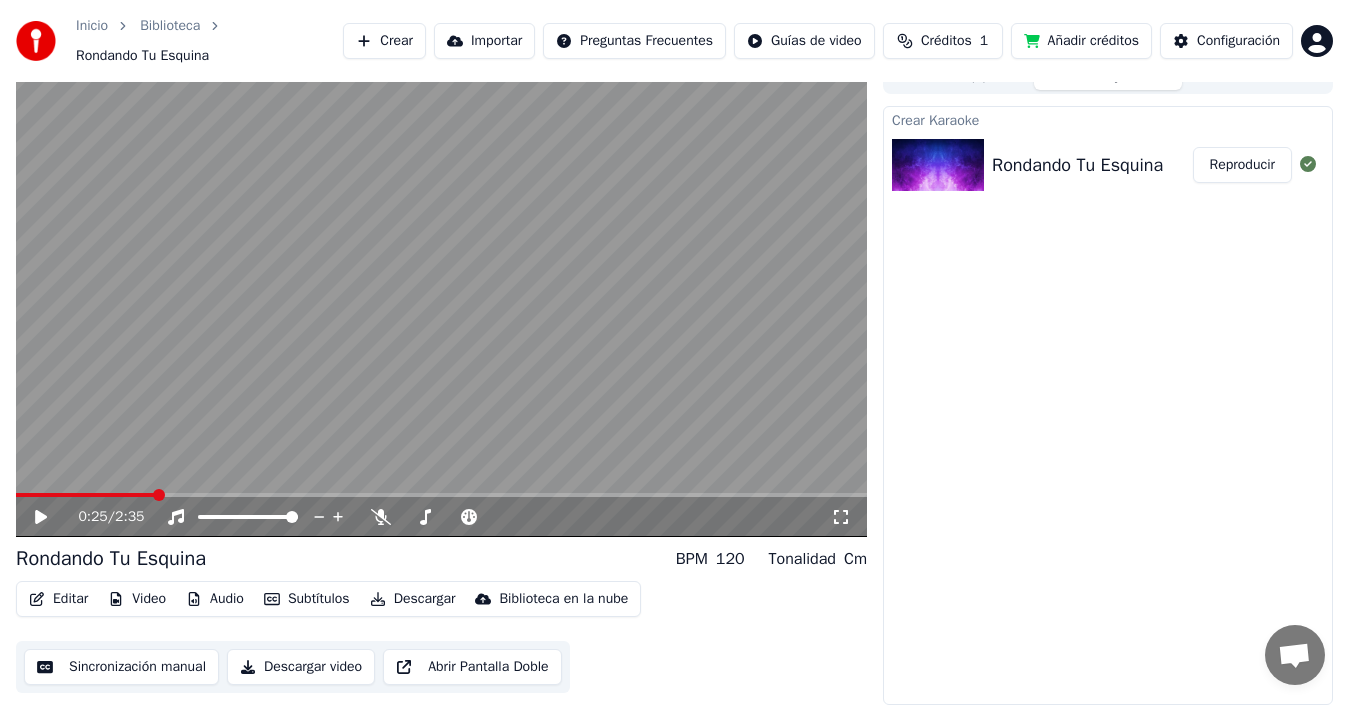 click on "Sincronización manual" at bounding box center (121, 667) 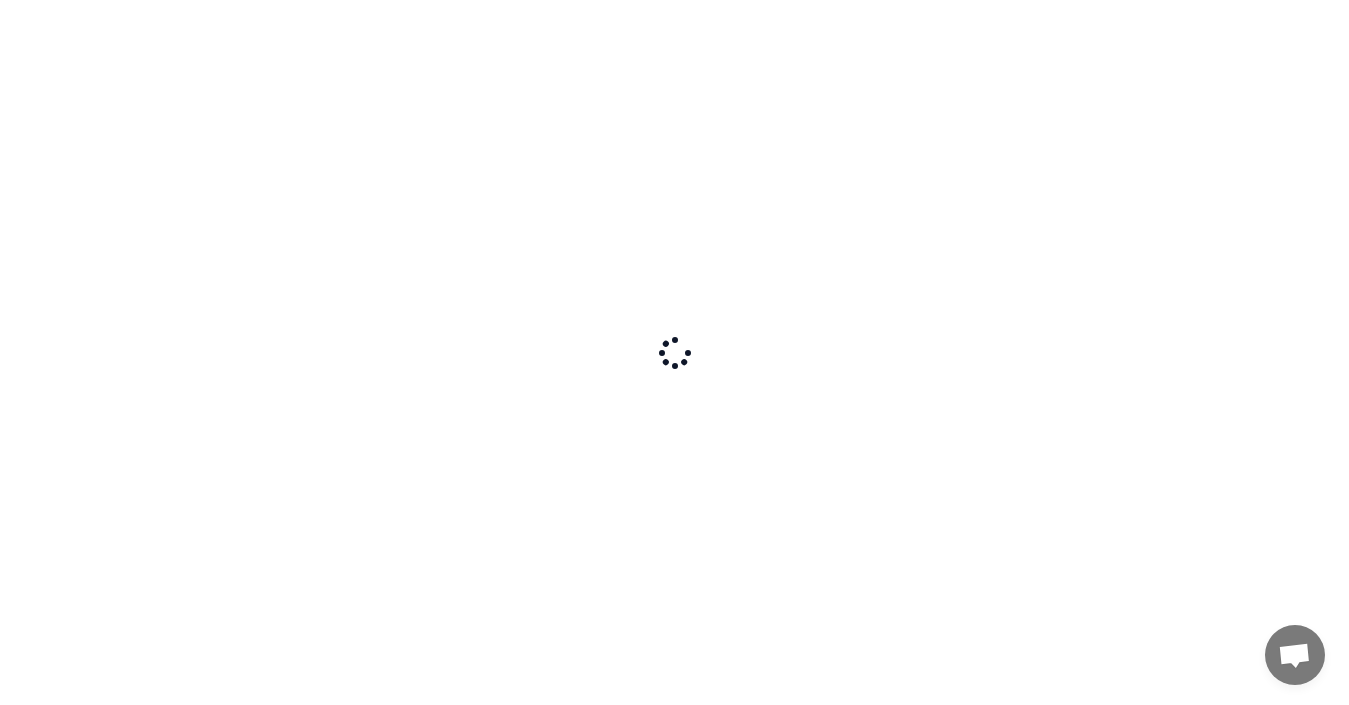 scroll, scrollTop: 0, scrollLeft: 0, axis: both 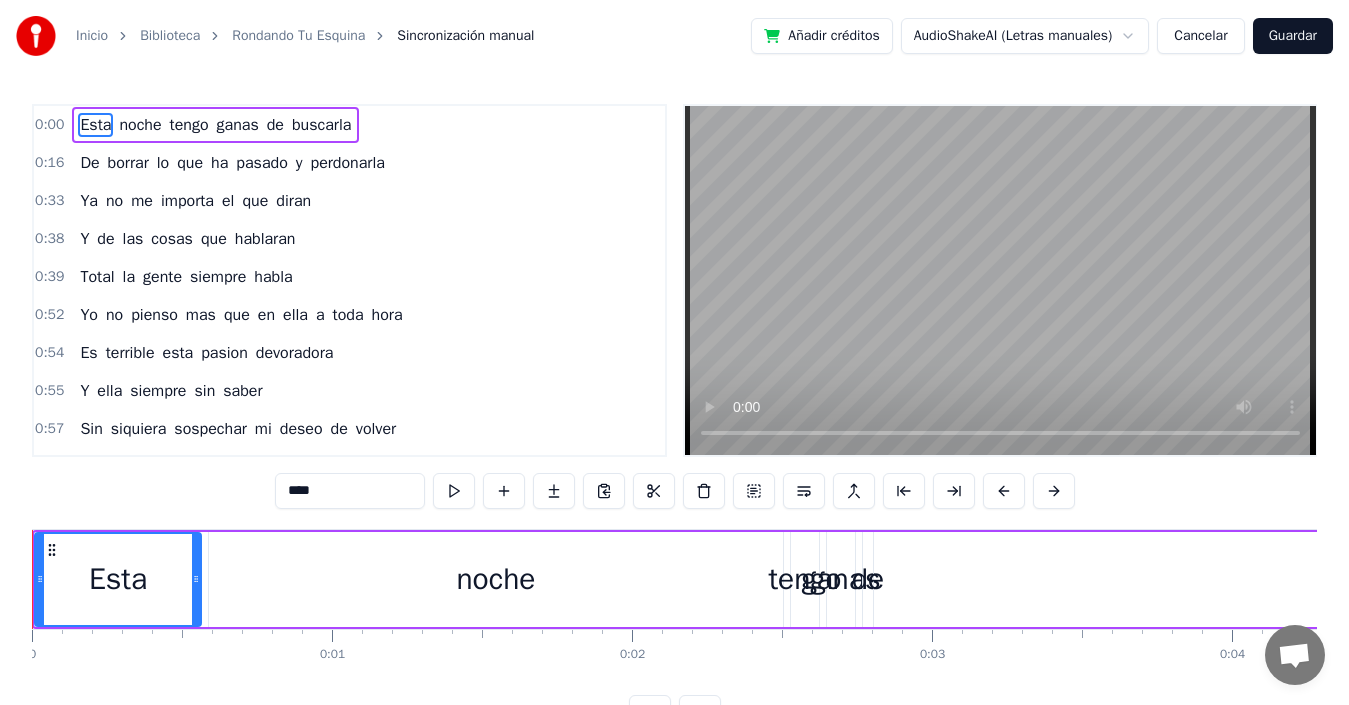 click on "0:00" at bounding box center (49, 125) 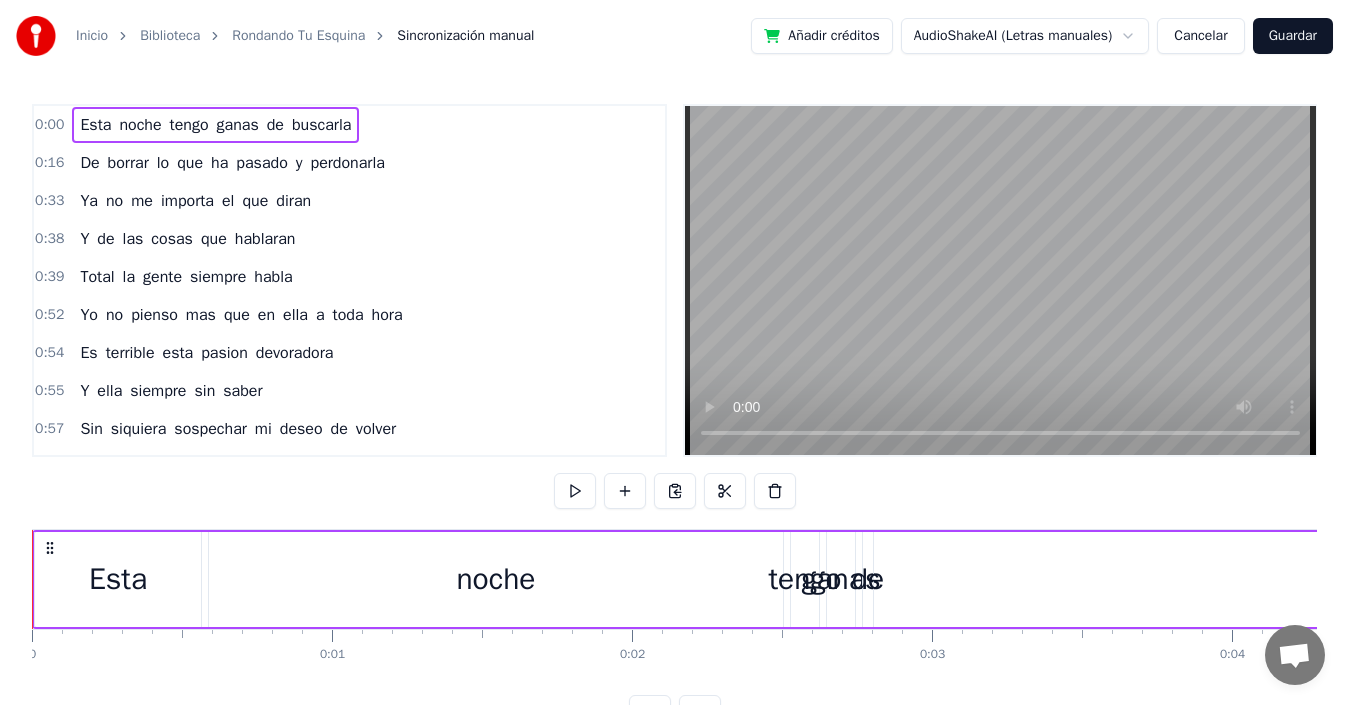 click on "0:00" at bounding box center [49, 125] 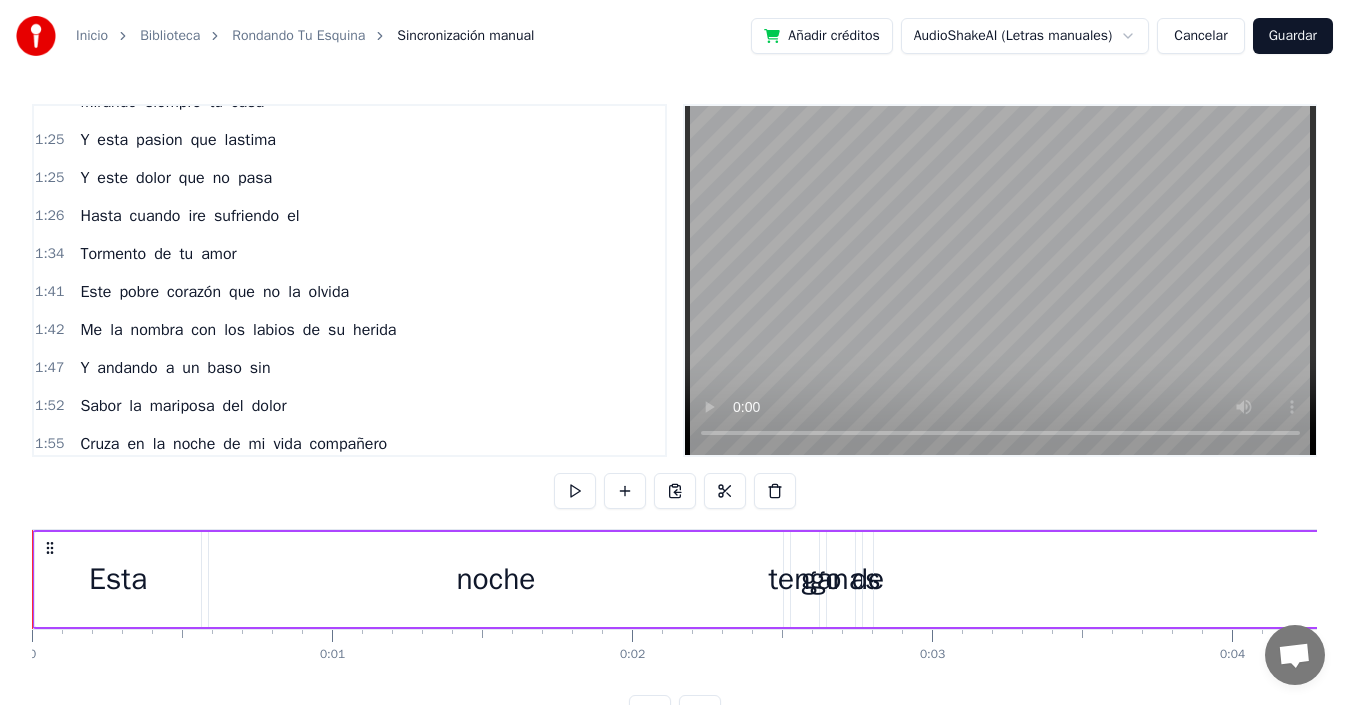 scroll, scrollTop: 500, scrollLeft: 0, axis: vertical 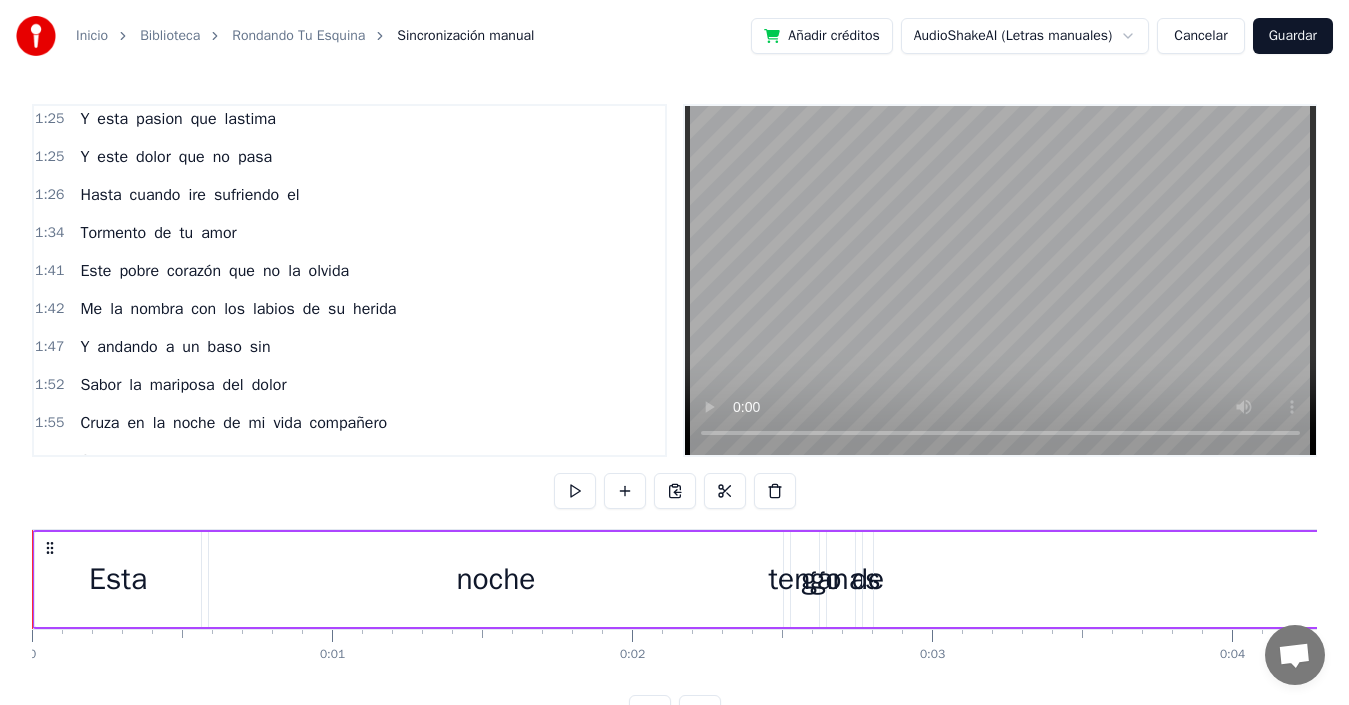 click on "Esta" at bounding box center [118, 579] 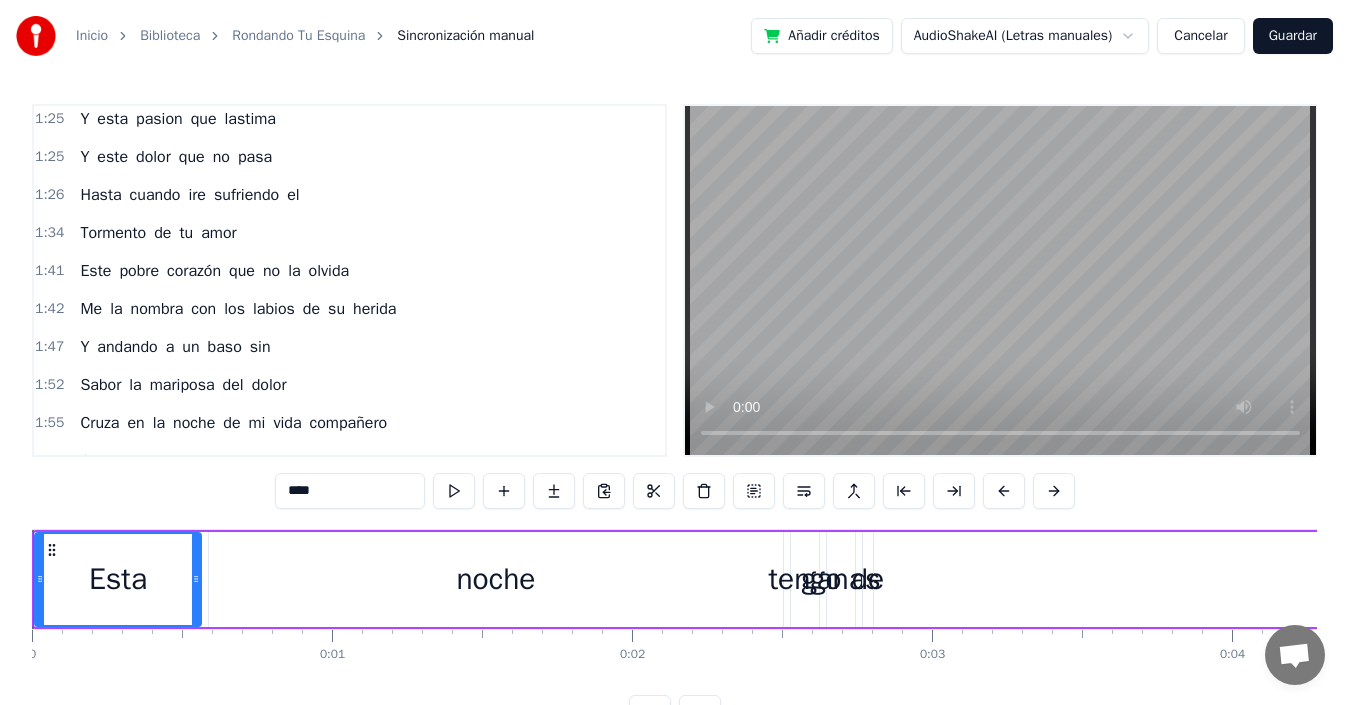 scroll, scrollTop: 498, scrollLeft: 0, axis: vertical 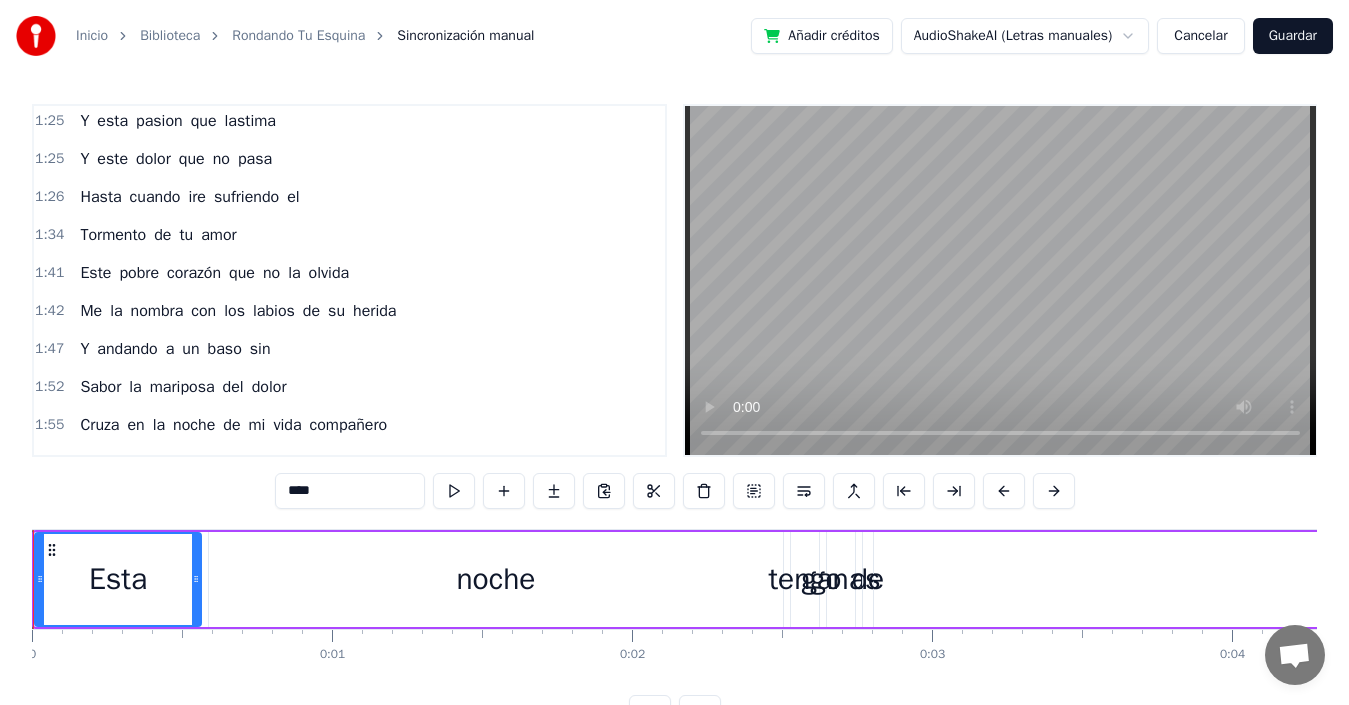 click on "0:00 Esta noche tengo ganas de buscarla 0:16 De borrar lo que ha pasado y perdonarla 0:33 Ya no me importa el que diran 0:38 Y de las cosas que hablaran 0:39 Total la gente siempre habla 0:52 Yo no pienso mas que en ella a toda hora 0:54 Es terrible esta pasion devoradora 0:55 Y ella siempre sin saber 0:57 Sin siquiera sospechar mi deseo de volver 1:14 Que me has dado vida mía 1:21 Que ando triste noche y día 1:23 Rondando siempre tu esquina 1:24 Mirando siempre tu casa 1:25 Y esta pasion que lastima 1:25 Y este dolor que no pasa 1:26 Hasta cuando ire sufriendo el 1:34 Tormento de tu amor 1:41 Este pobre corazón que no la olvida 1:42 Me la nombra con los labios de su herida 1:47 Y andando a un baso sin 1:52 Sabor la mariposa del dolor 1:55 Cruza en la noche de mi vida compañero 1:59 Soy en noches de berbena 2:00 Sin embargo yo no puedo con mi pena 2:08 Y el saber que ya no estas 2:08 Solo triste y sin amor me pregunto sin sesar 2:09 Que me has dado vida mía 2:12 Que ando triste noche y día 2:20 Rondando" at bounding box center [674, 417] 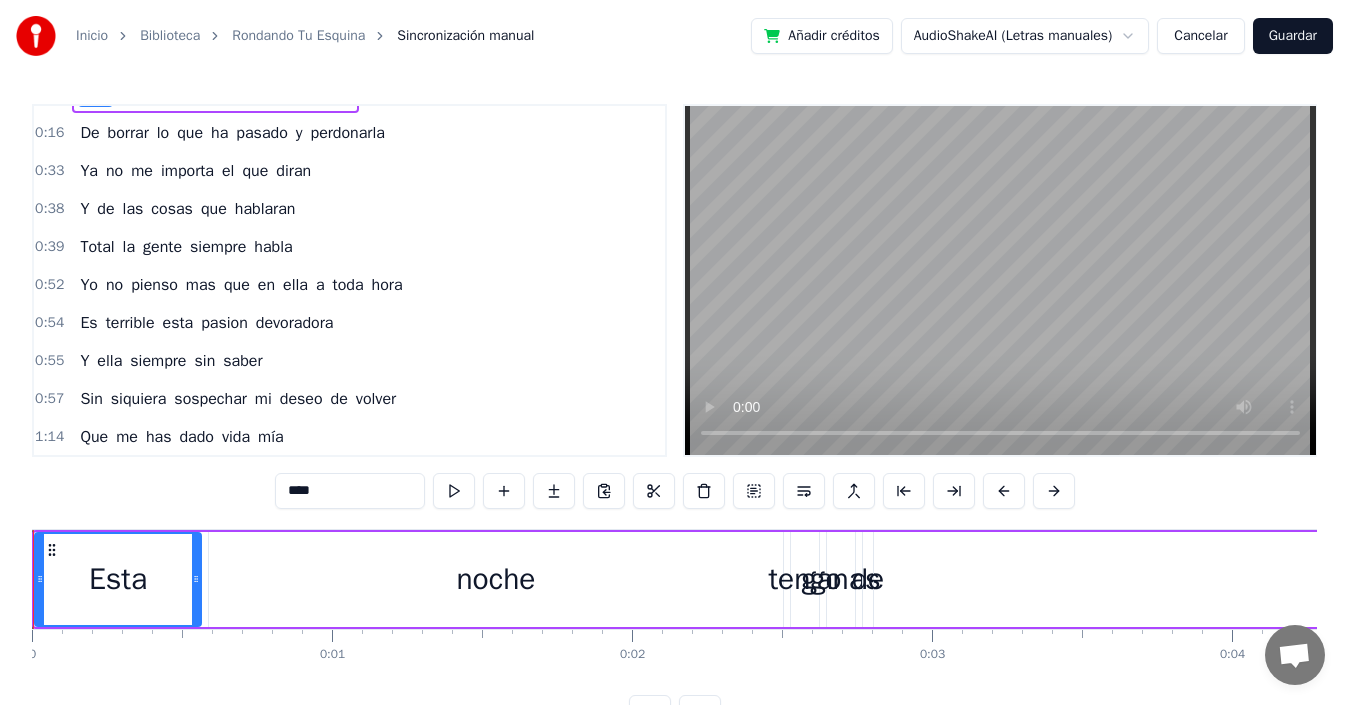 scroll, scrollTop: 0, scrollLeft: 0, axis: both 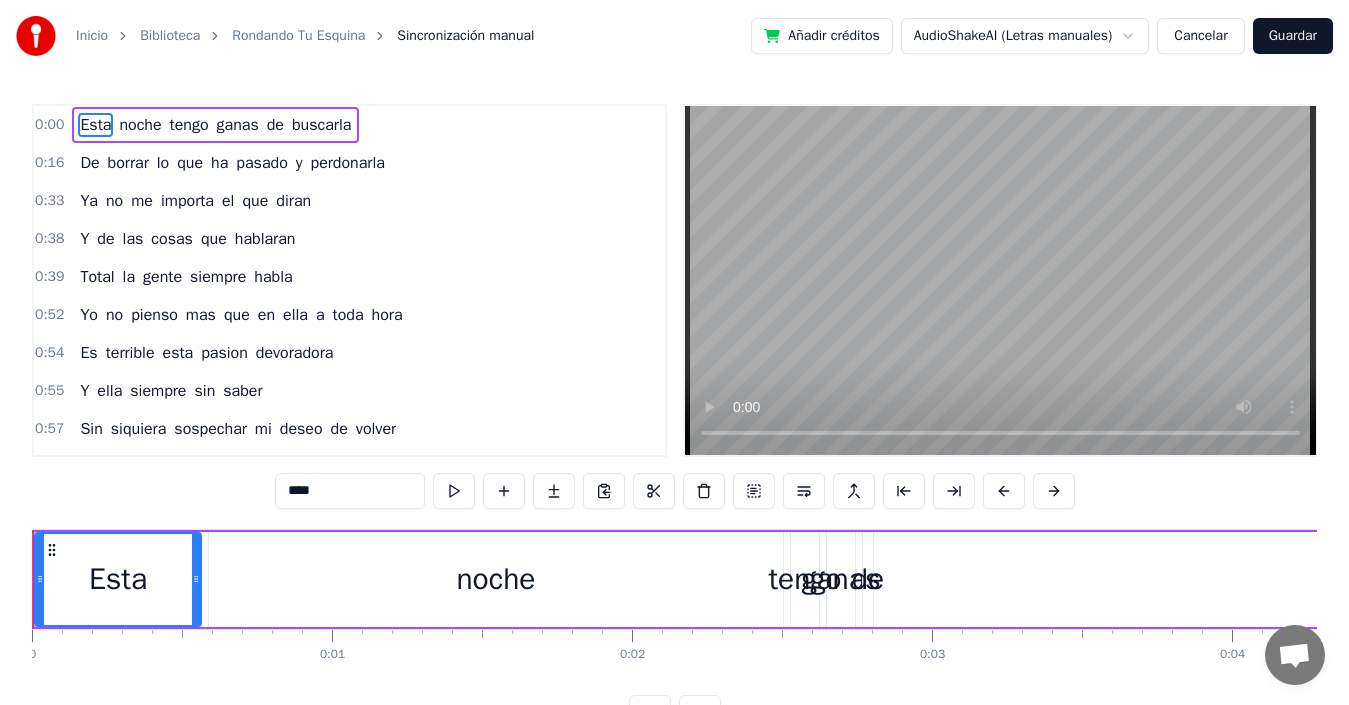 click on "0:00" at bounding box center (49, 125) 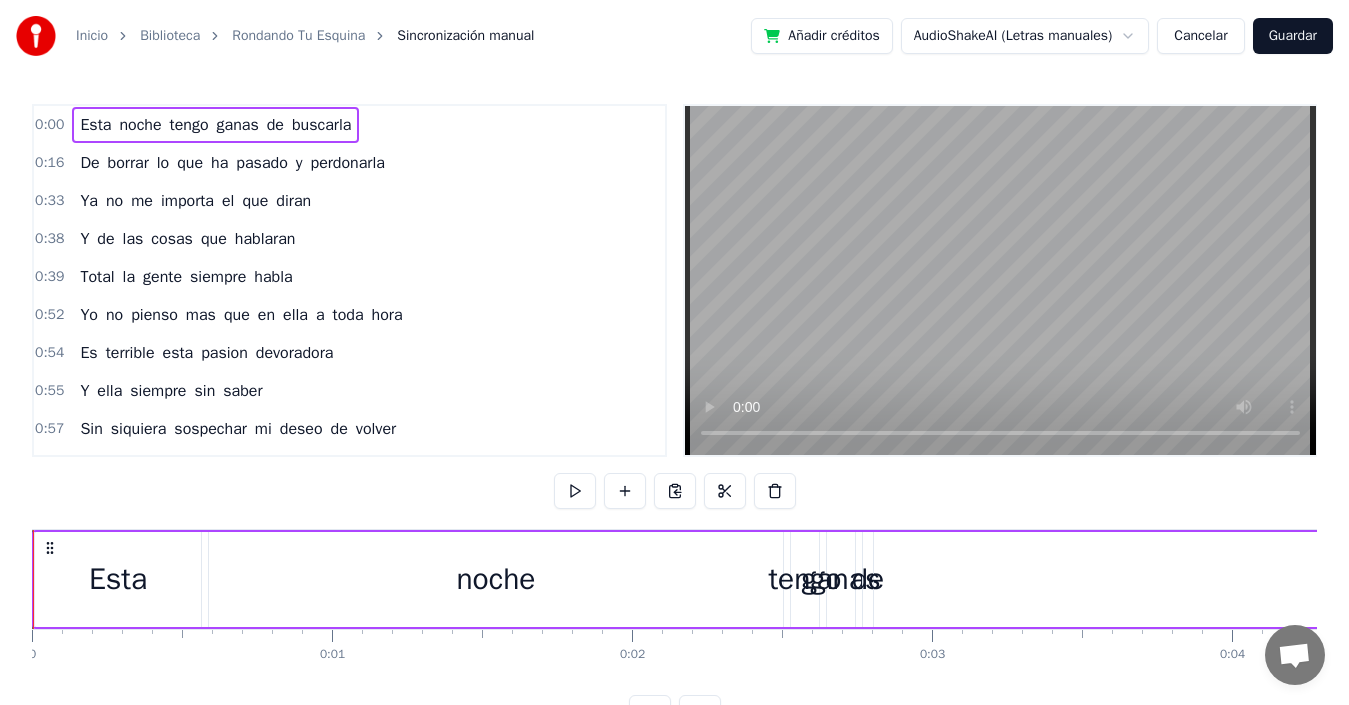 click on "Esta" at bounding box center [118, 579] 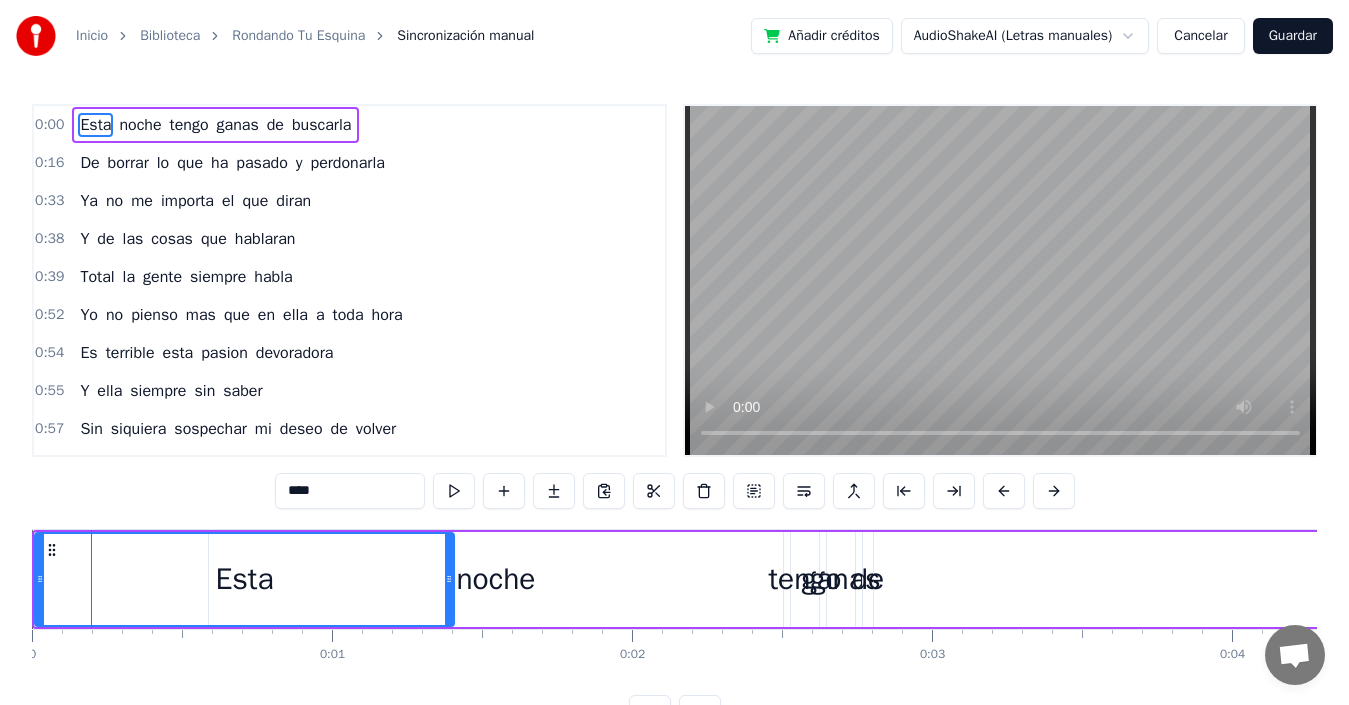 drag, startPoint x: 198, startPoint y: 581, endPoint x: 450, endPoint y: 617, distance: 254.55844 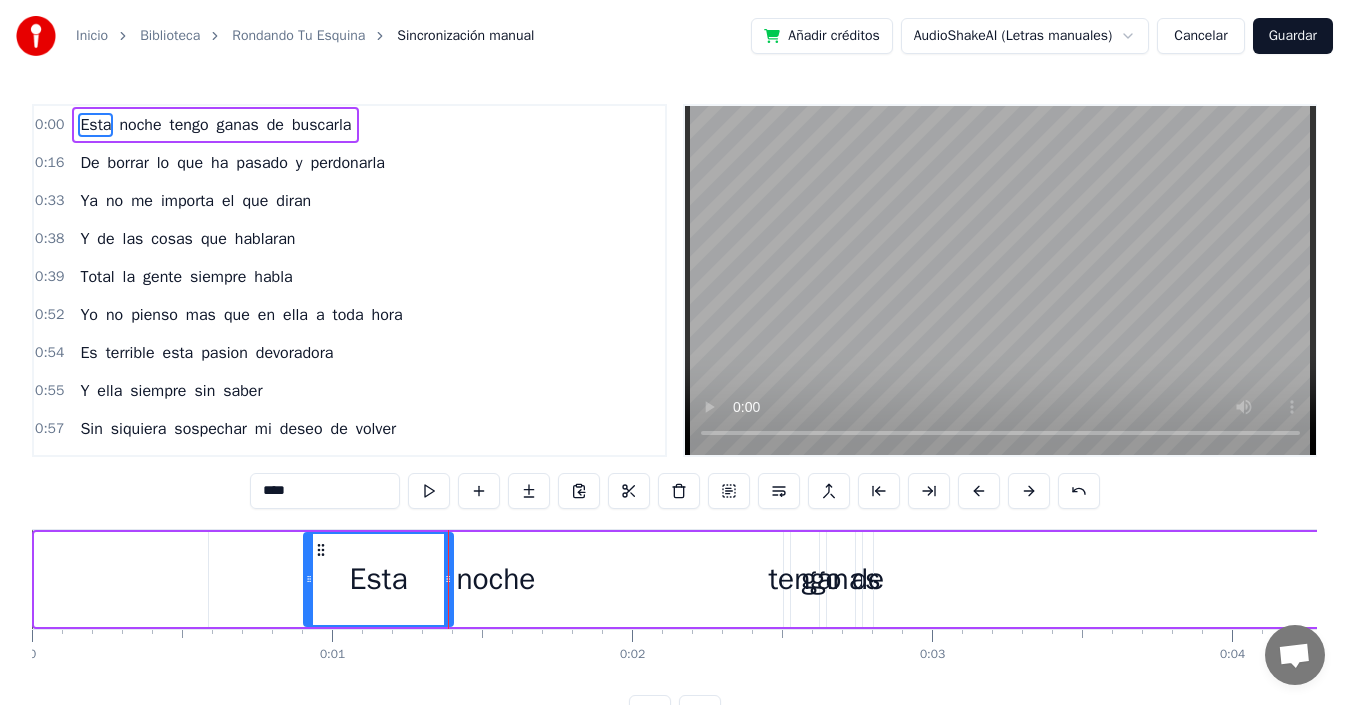 drag, startPoint x: 45, startPoint y: 578, endPoint x: 309, endPoint y: 610, distance: 265.9323 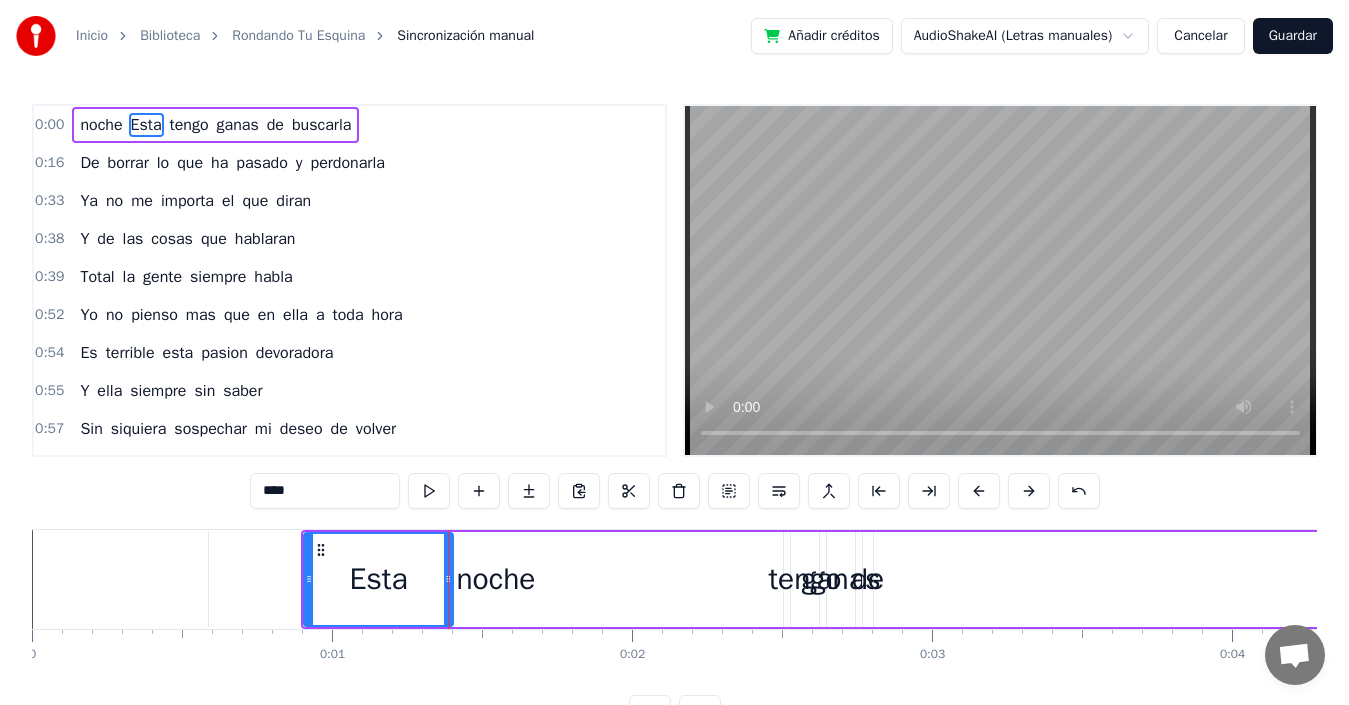 click on "noche" at bounding box center (495, 579) 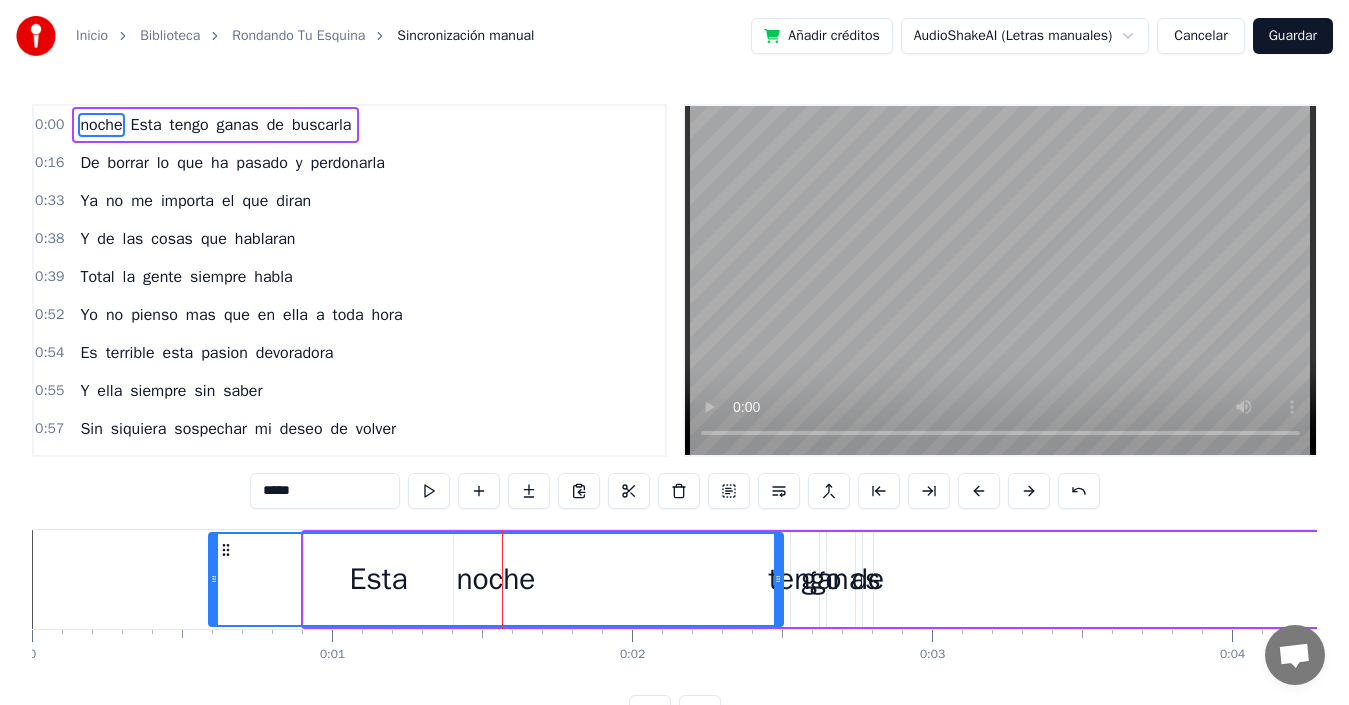 click on "noche" at bounding box center (496, 579) 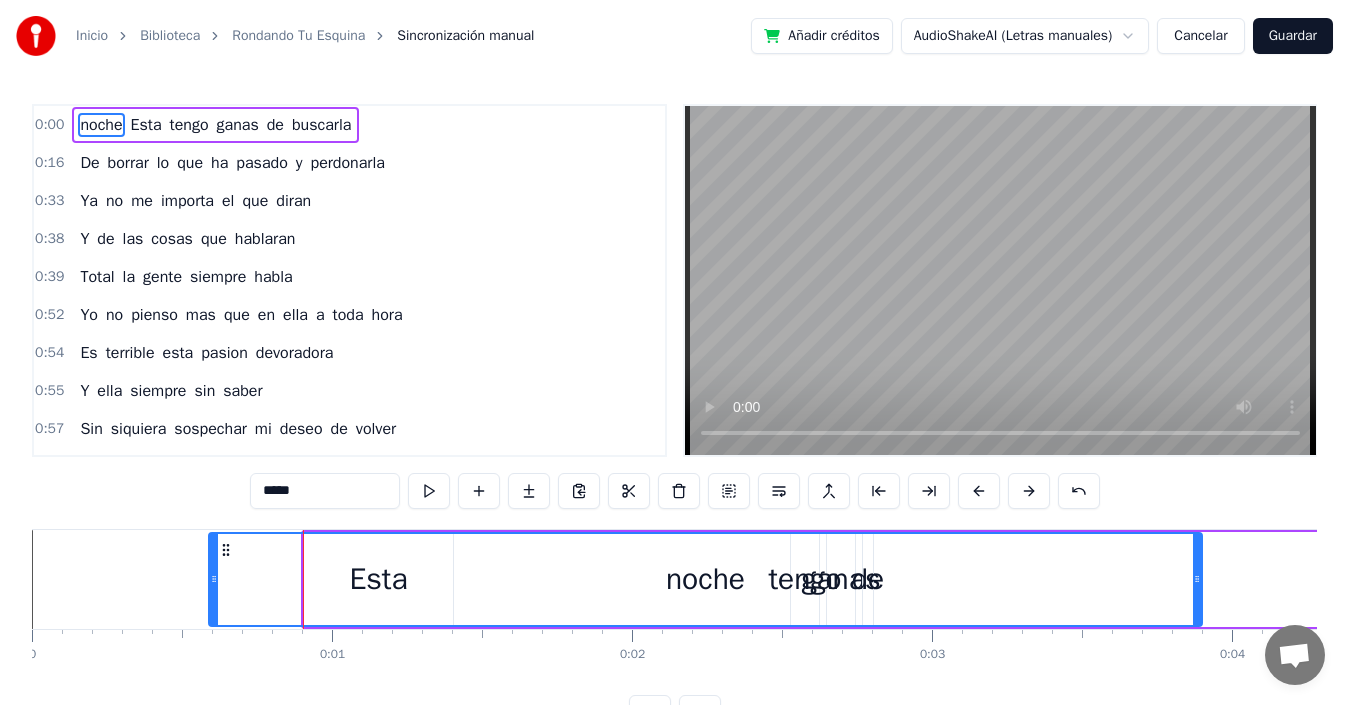 drag, startPoint x: 780, startPoint y: 589, endPoint x: 1199, endPoint y: 638, distance: 421.85544 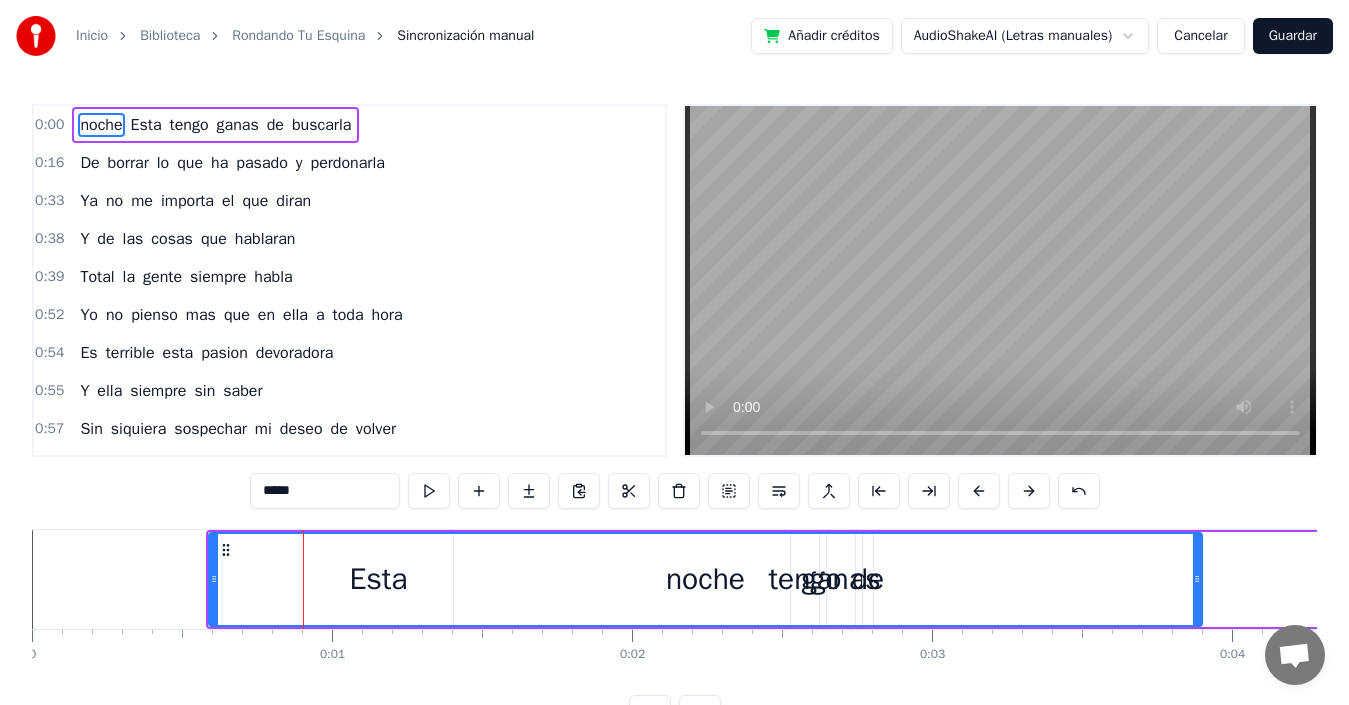 click on "noche" at bounding box center (705, 579) 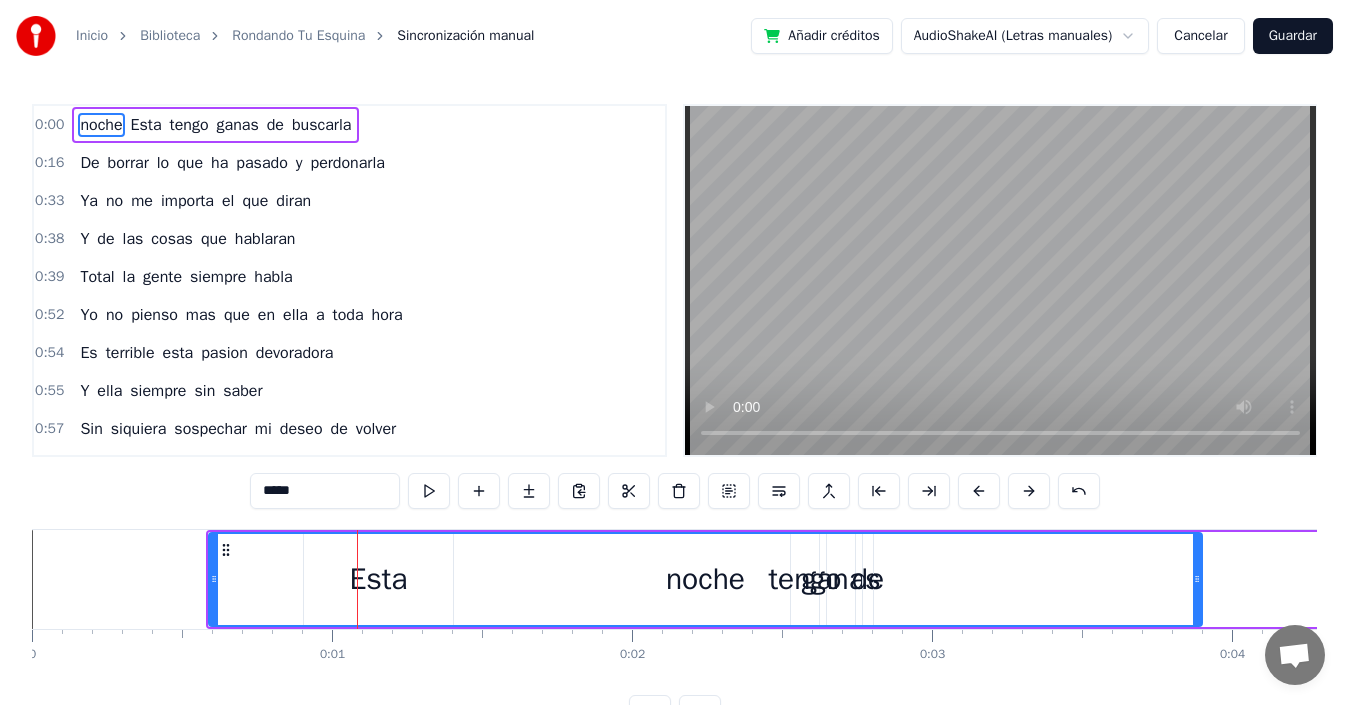 click on "noche" at bounding box center [705, 579] 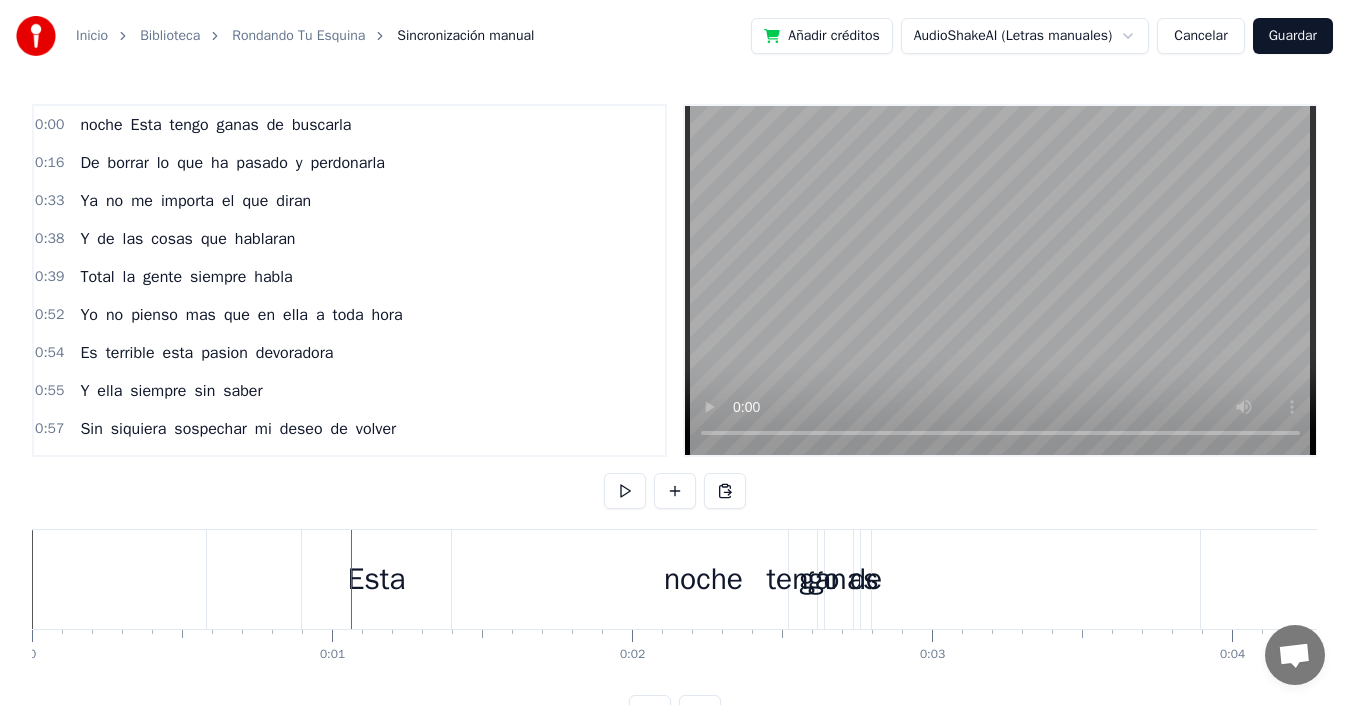 click on "Esta" at bounding box center (376, 579) 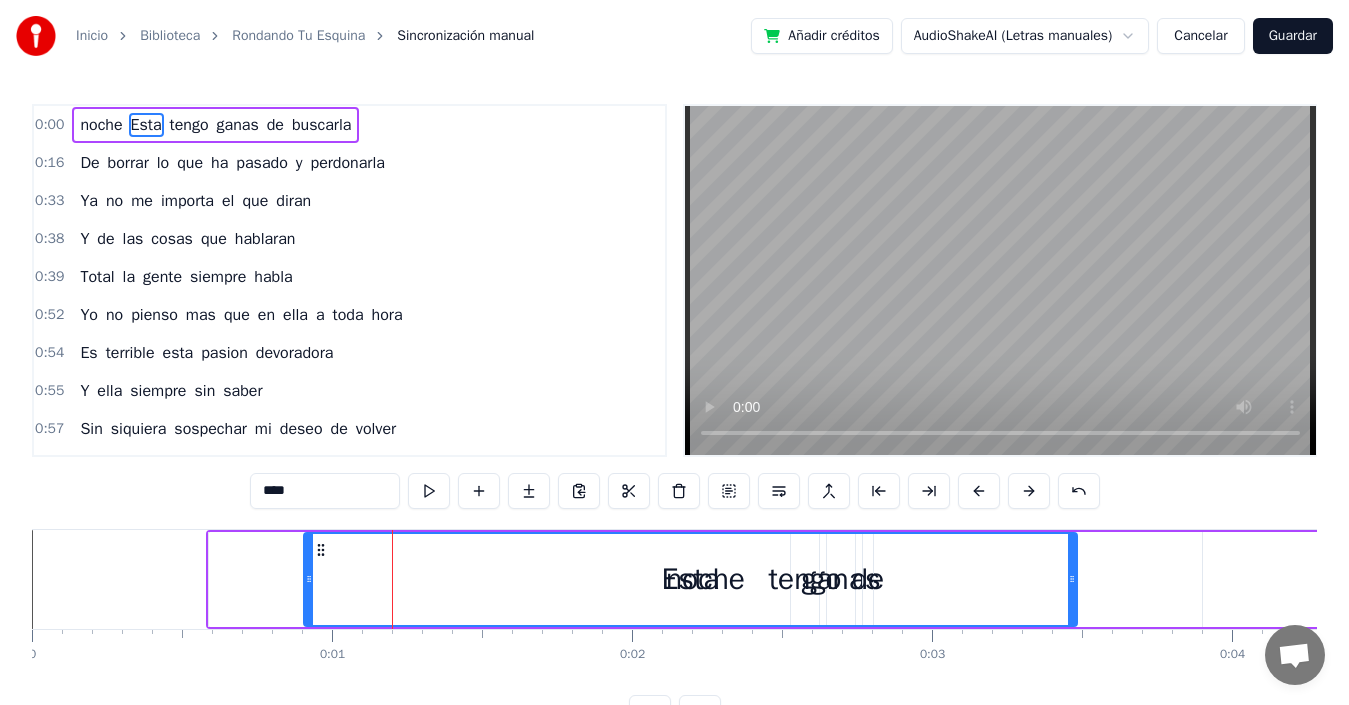 drag, startPoint x: 450, startPoint y: 583, endPoint x: 1074, endPoint y: 625, distance: 625.41187 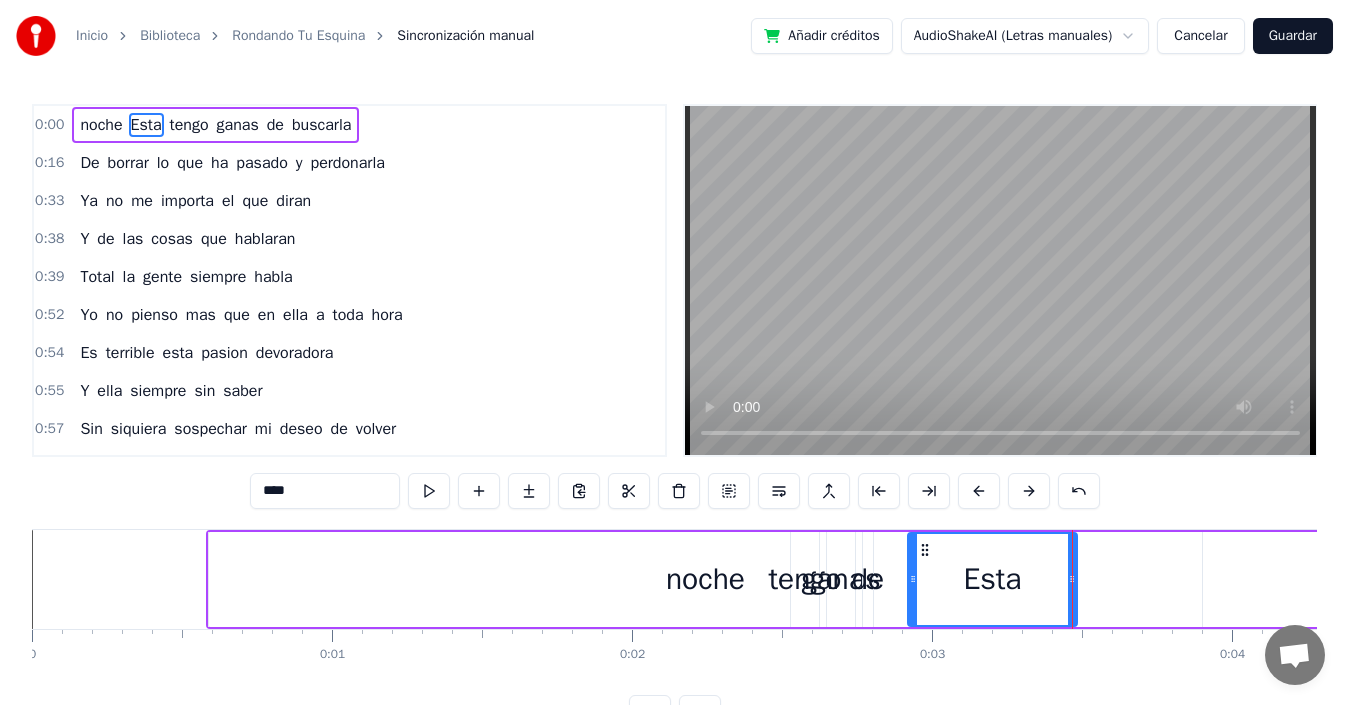 drag, startPoint x: 311, startPoint y: 580, endPoint x: 915, endPoint y: 626, distance: 605.74915 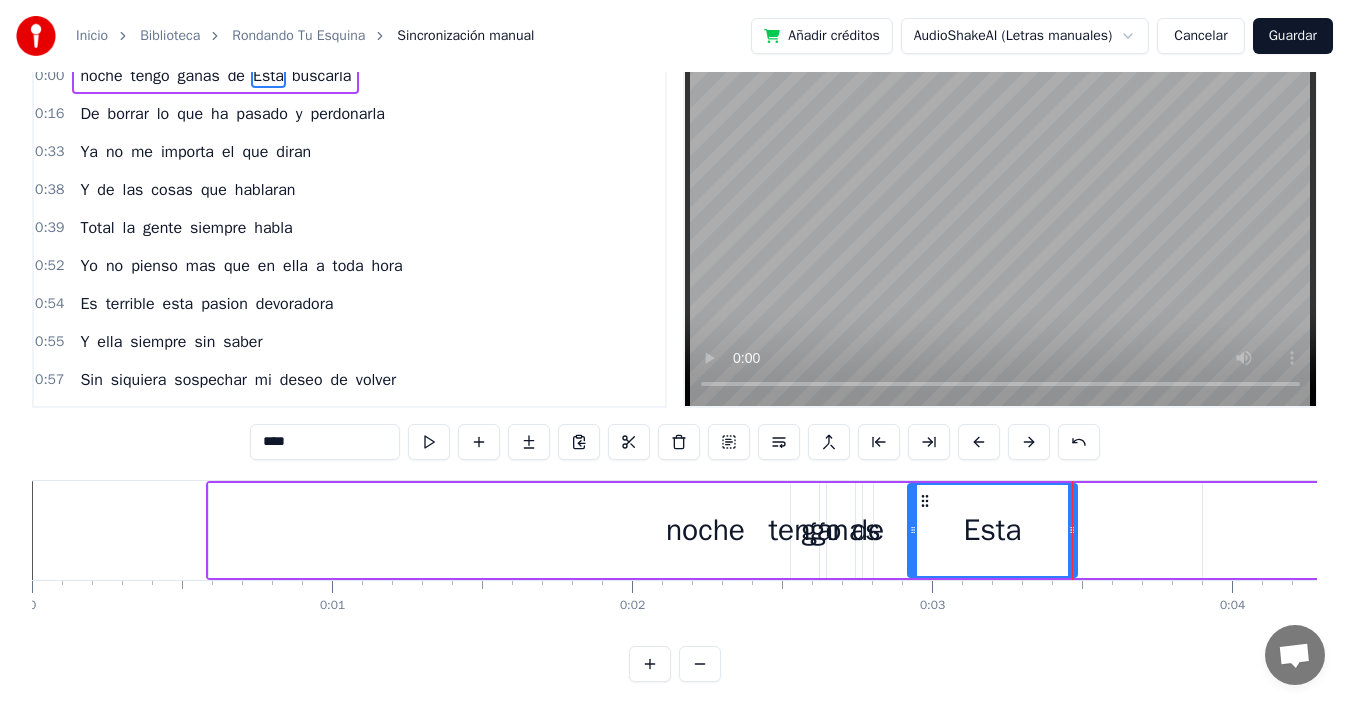 scroll, scrollTop: 75, scrollLeft: 0, axis: vertical 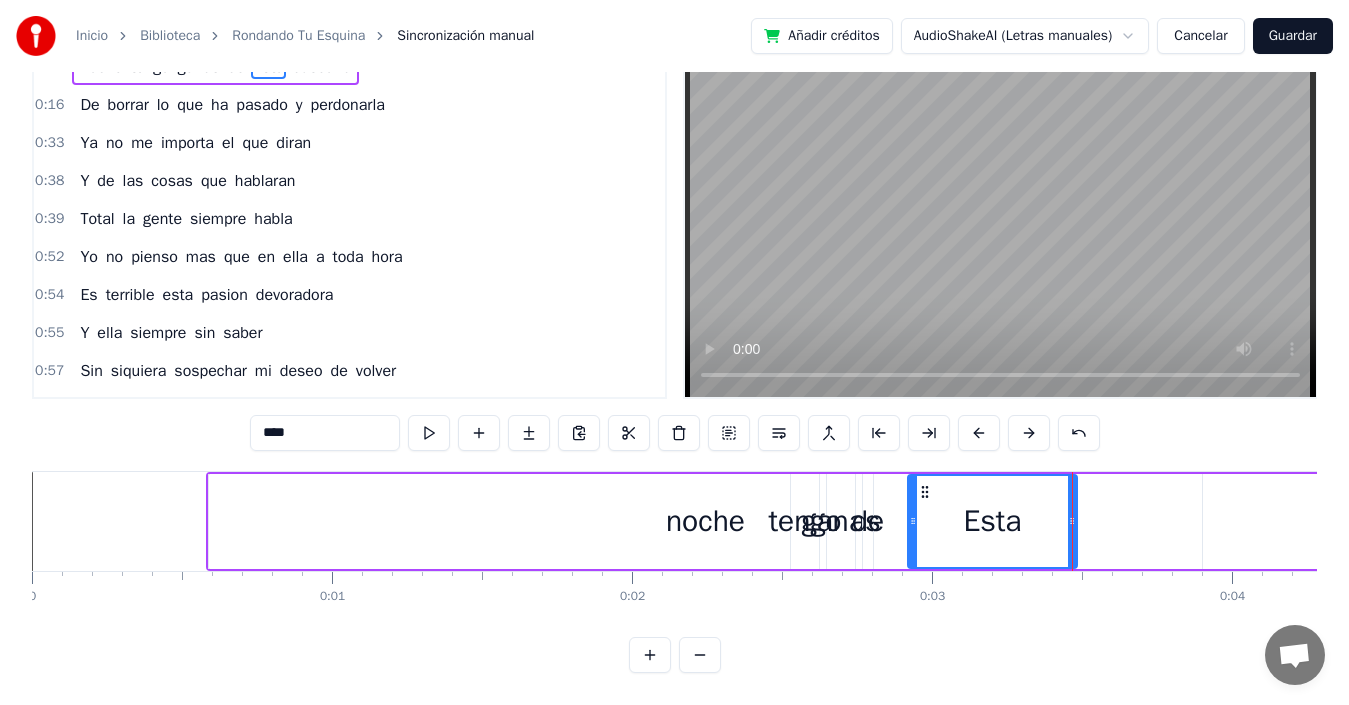 drag, startPoint x: 977, startPoint y: 514, endPoint x: 1170, endPoint y: 513, distance: 193.0026 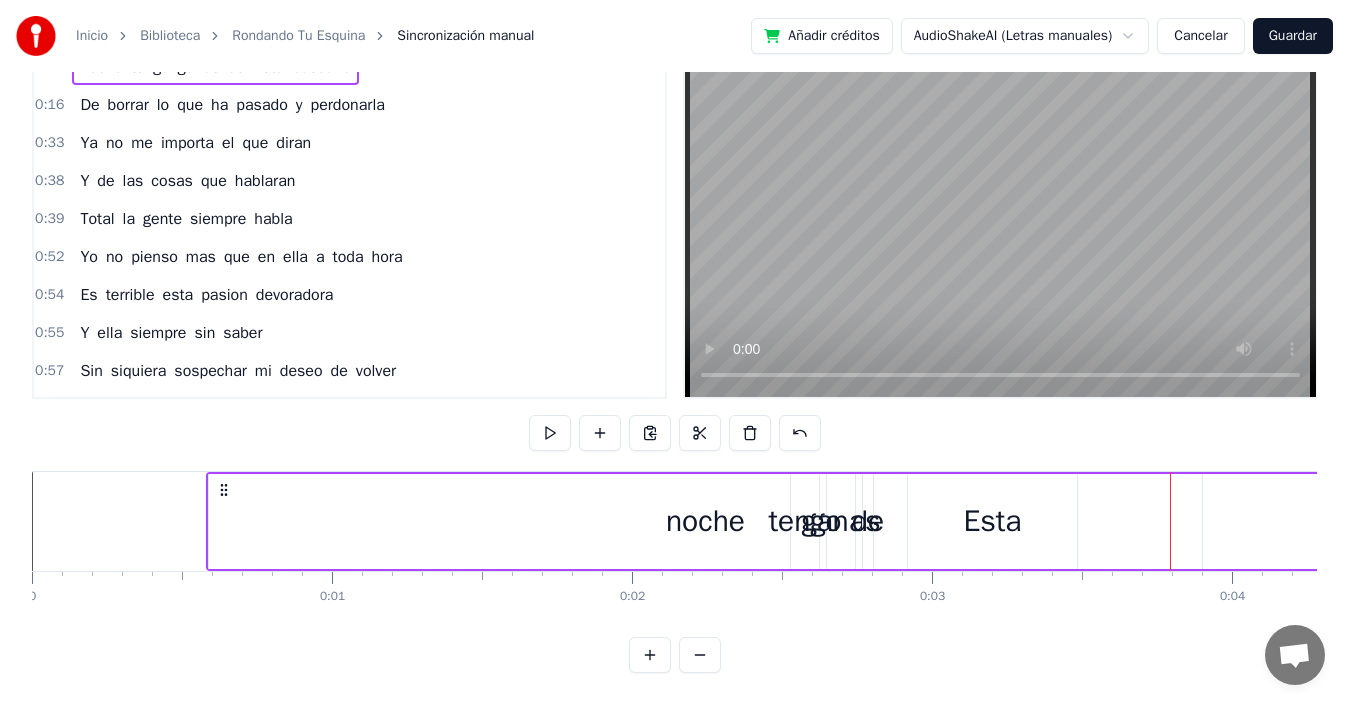 click on "Esta" at bounding box center (992, 521) 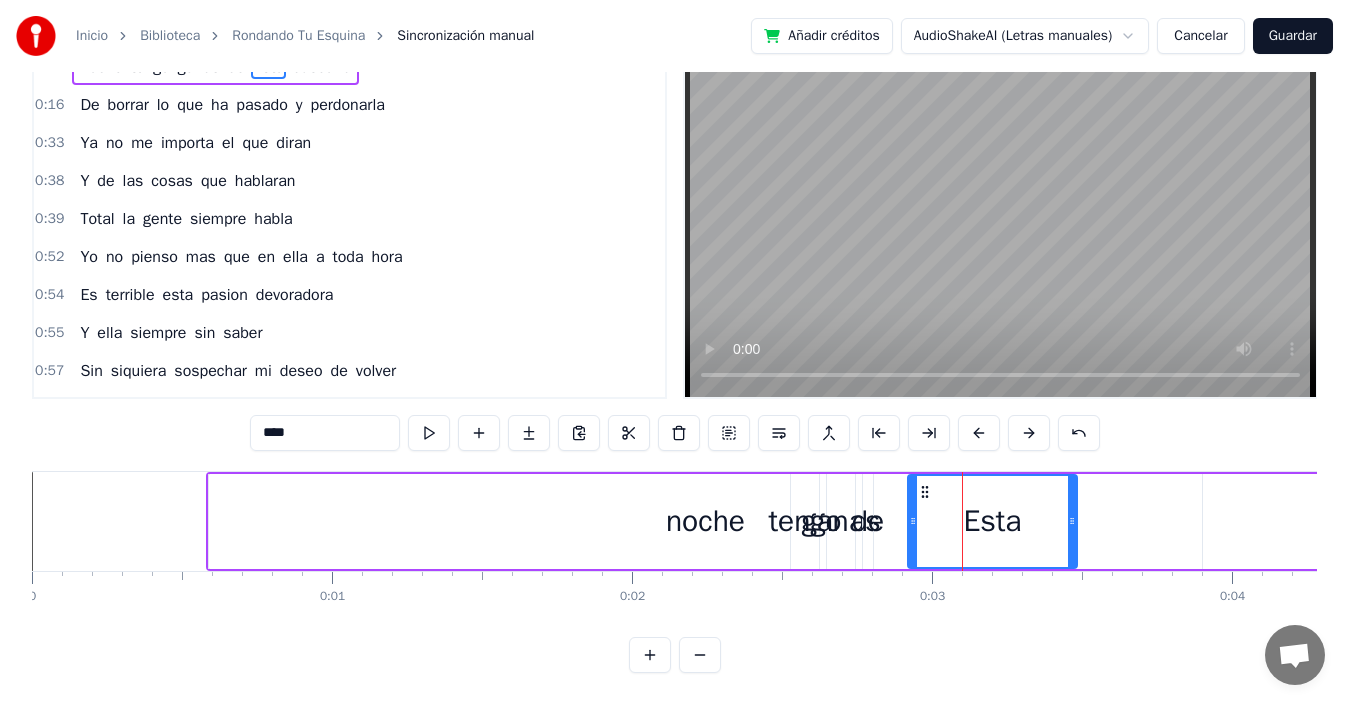 scroll, scrollTop: 75, scrollLeft: 0, axis: vertical 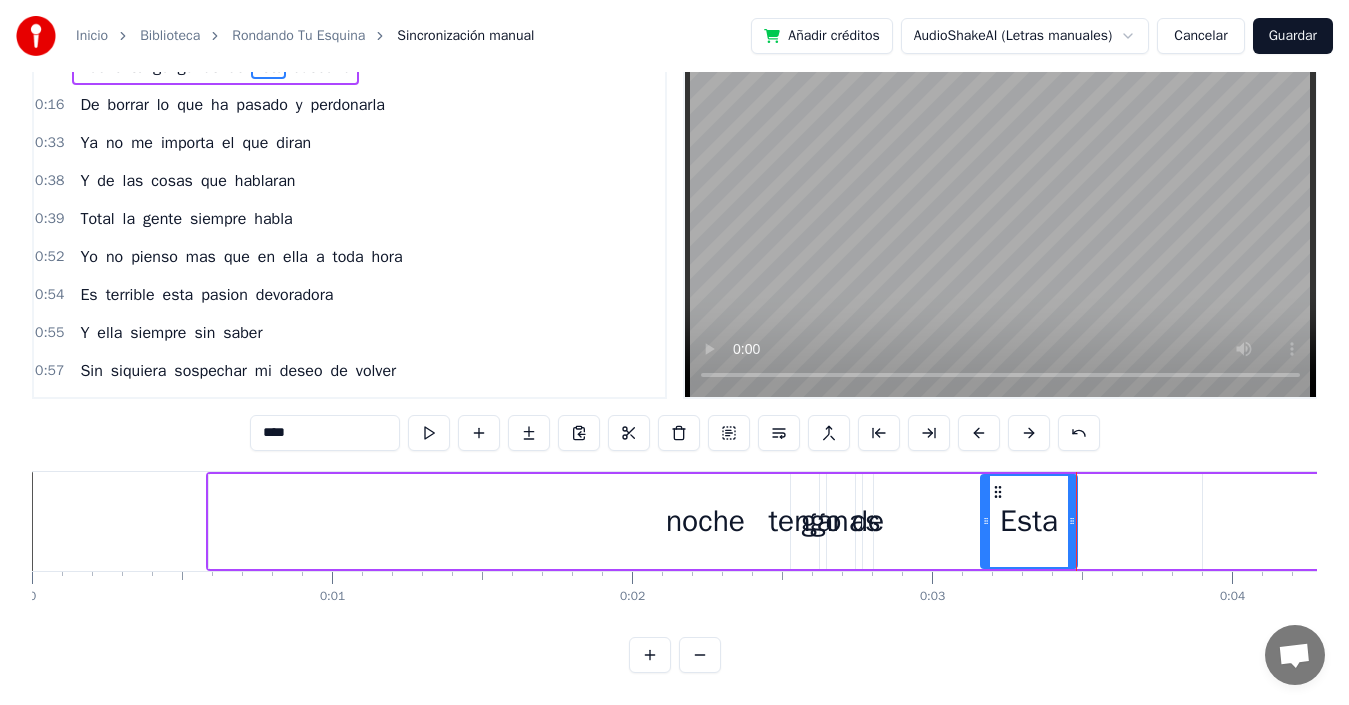 drag, startPoint x: 909, startPoint y: 505, endPoint x: 982, endPoint y: 508, distance: 73.061615 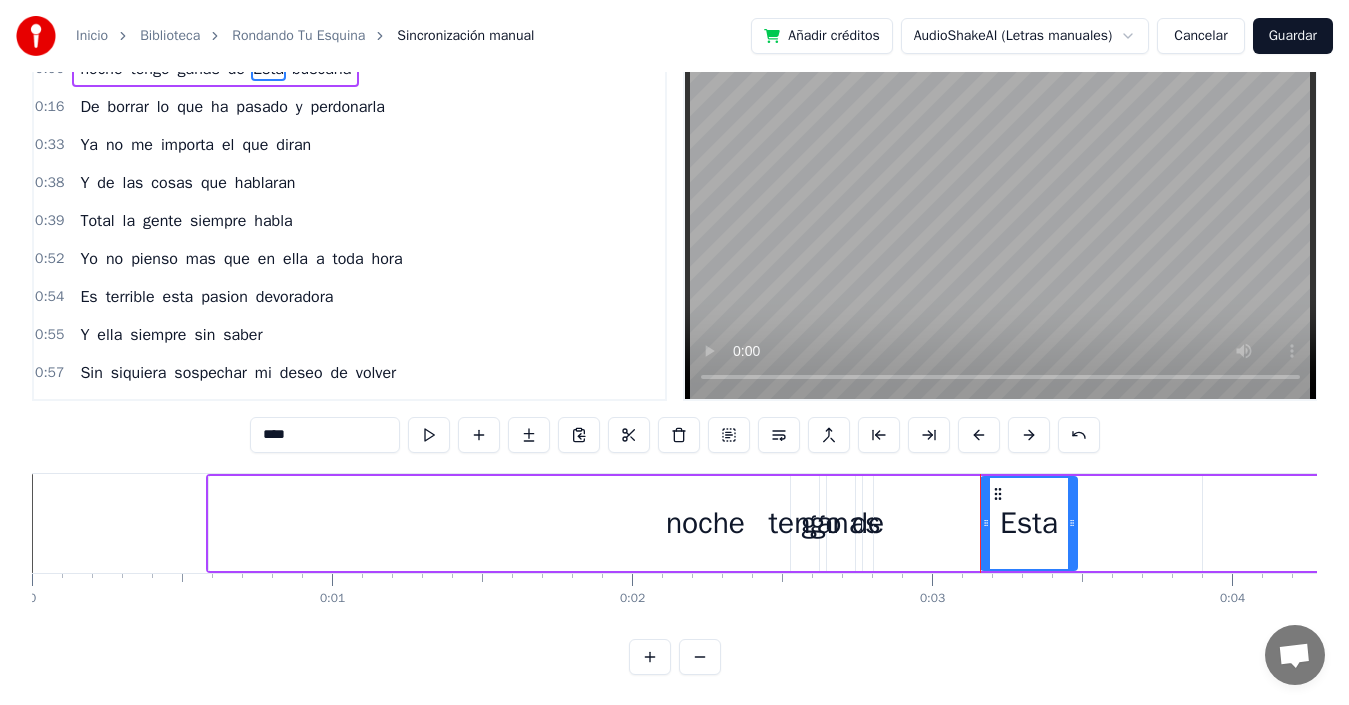 scroll, scrollTop: 0, scrollLeft: 0, axis: both 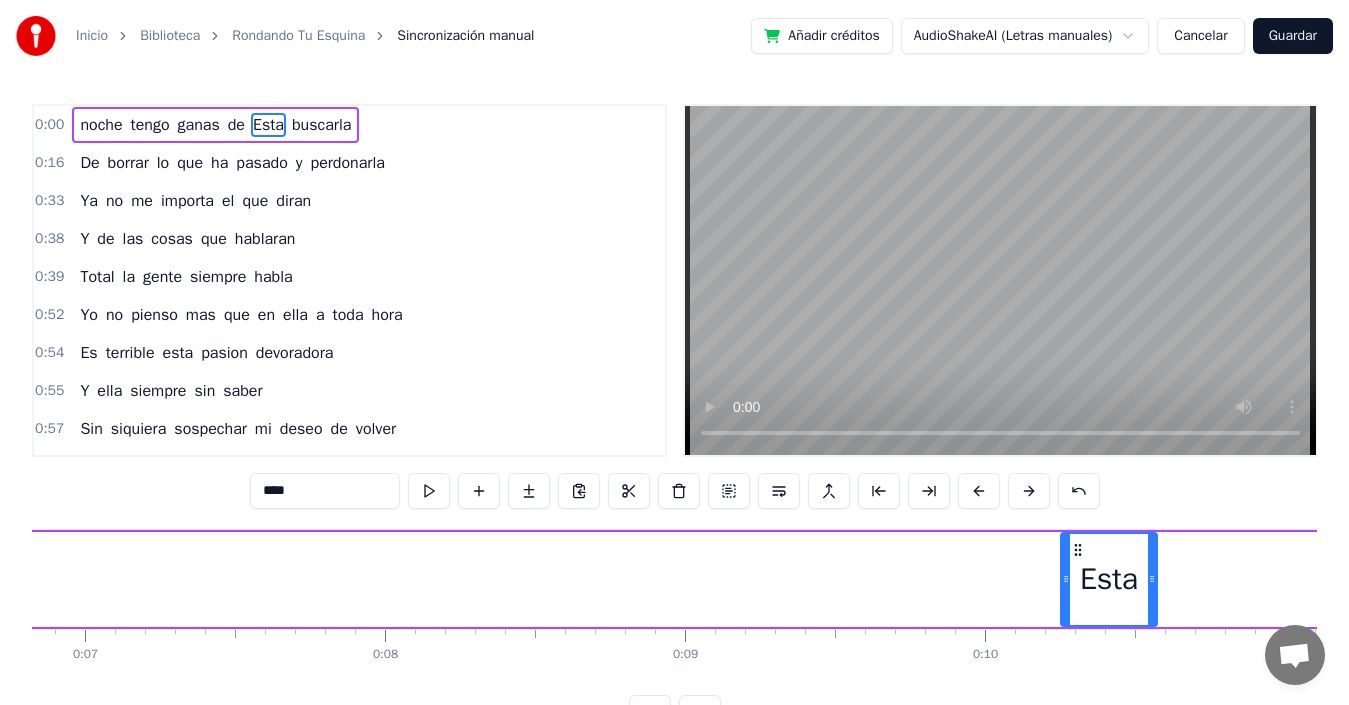 drag, startPoint x: 996, startPoint y: 549, endPoint x: 1093, endPoint y: 548, distance: 97.00516 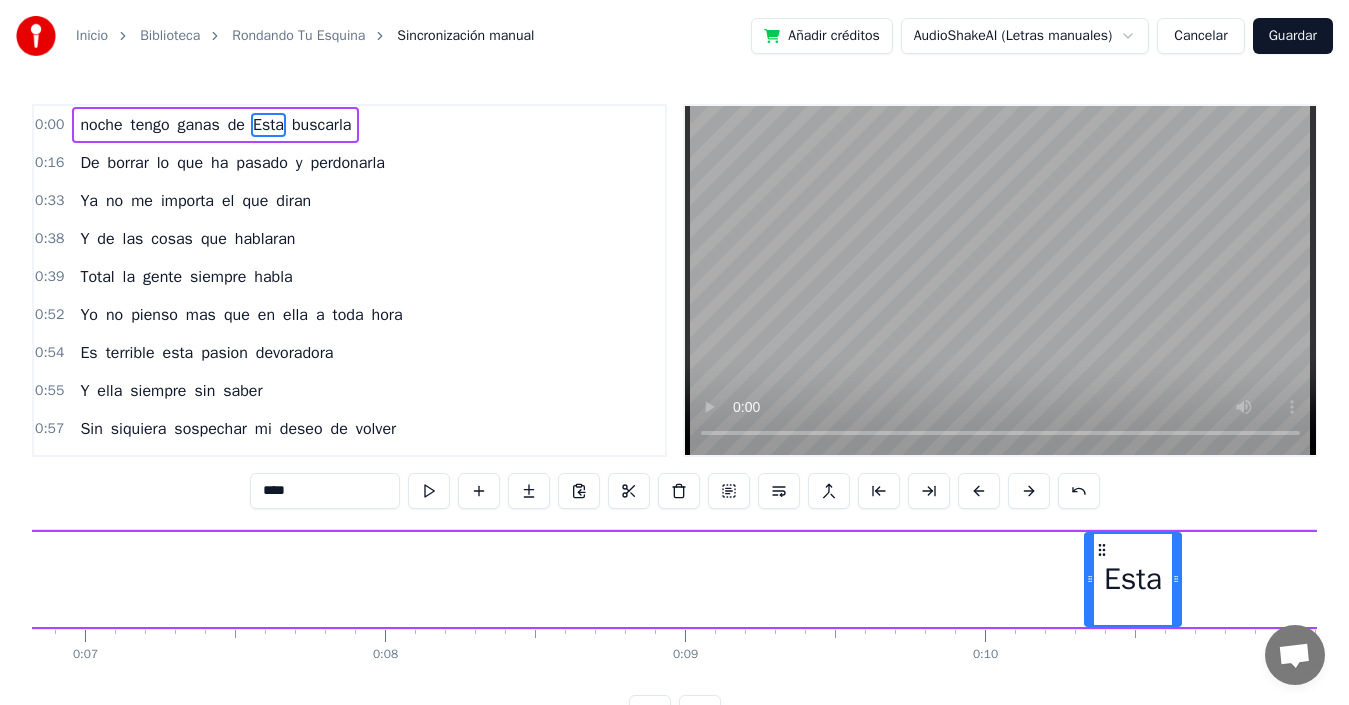 scroll, scrollTop: 0, scrollLeft: 2054, axis: horizontal 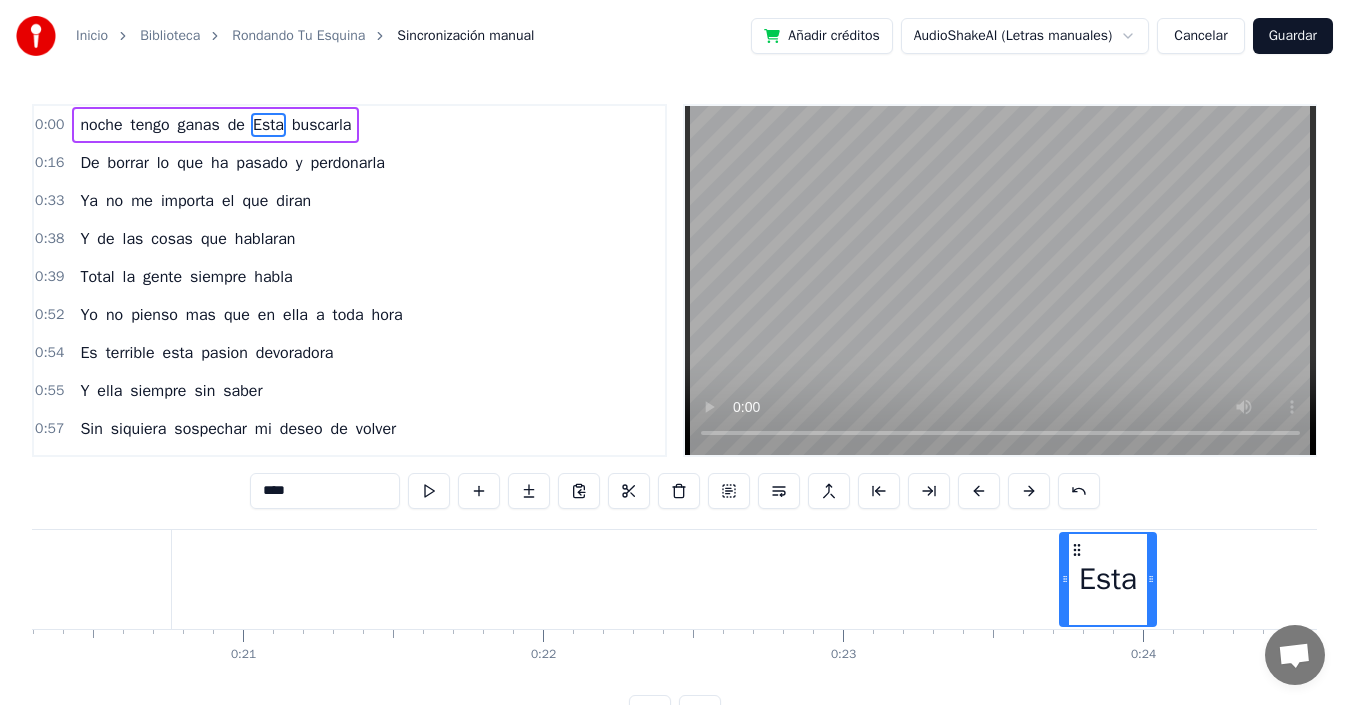 drag, startPoint x: 1094, startPoint y: 550, endPoint x: 1089, endPoint y: 509, distance: 41.303753 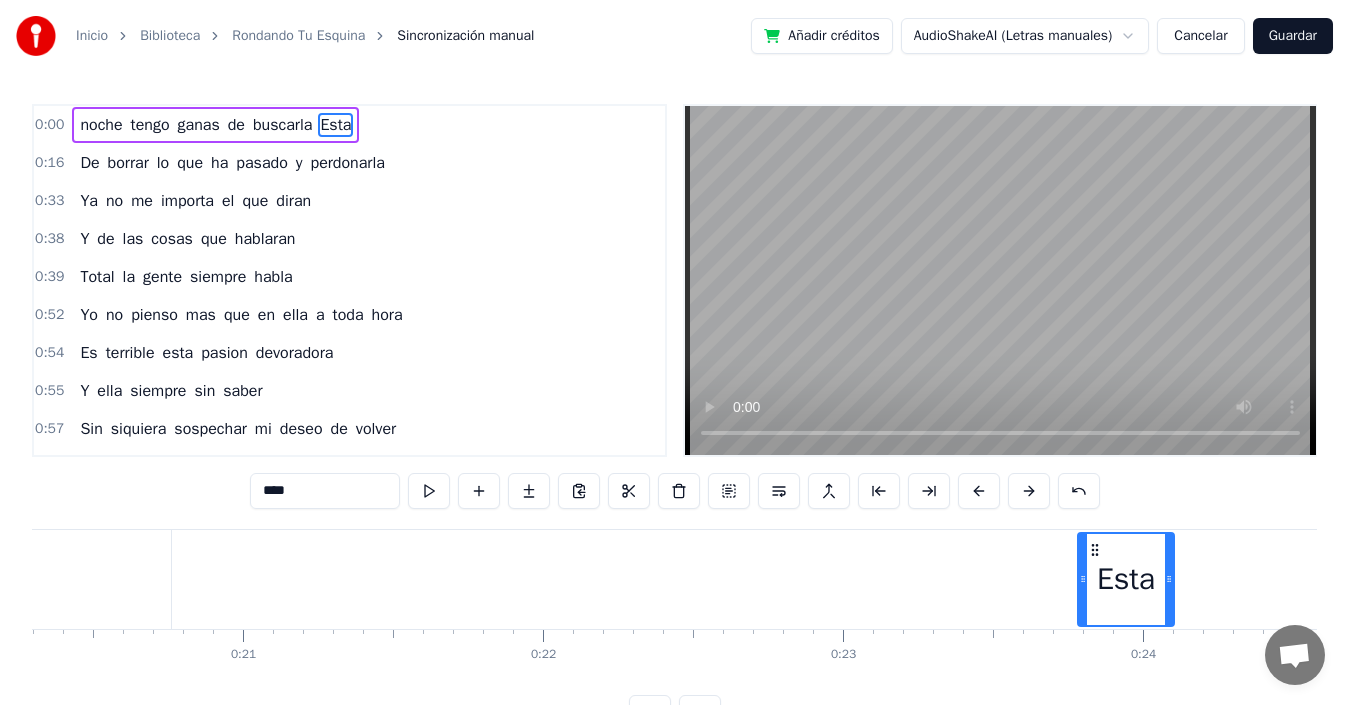 scroll, scrollTop: 0, scrollLeft: 6094, axis: horizontal 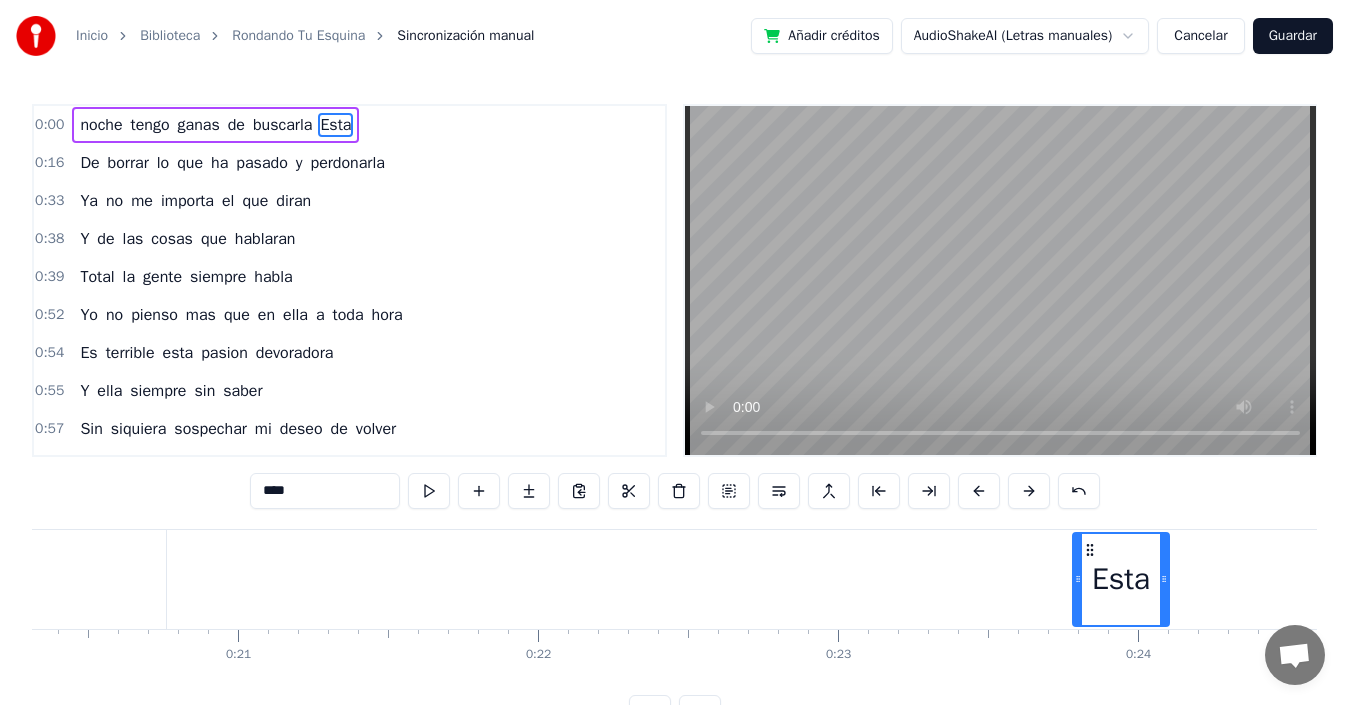 drag, startPoint x: 1090, startPoint y: 550, endPoint x: 927, endPoint y: 542, distance: 163.1962 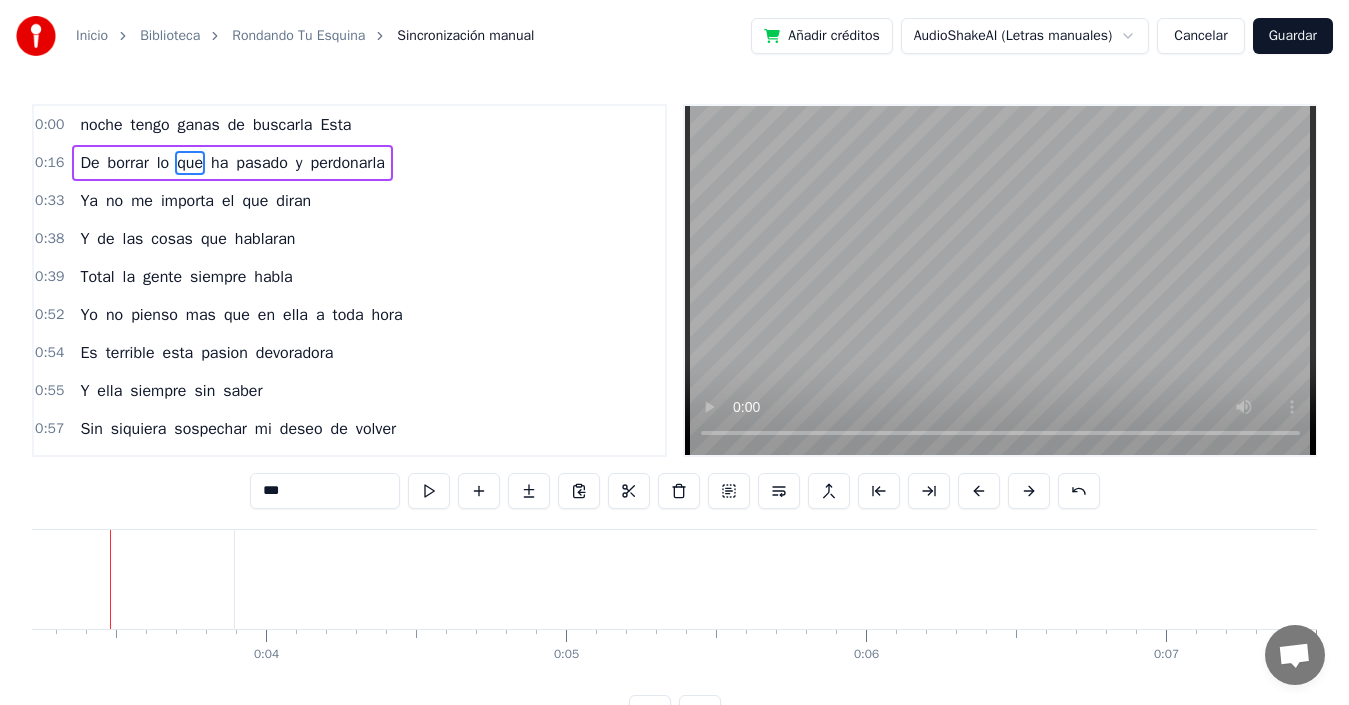 scroll, scrollTop: 0, scrollLeft: 943, axis: horizontal 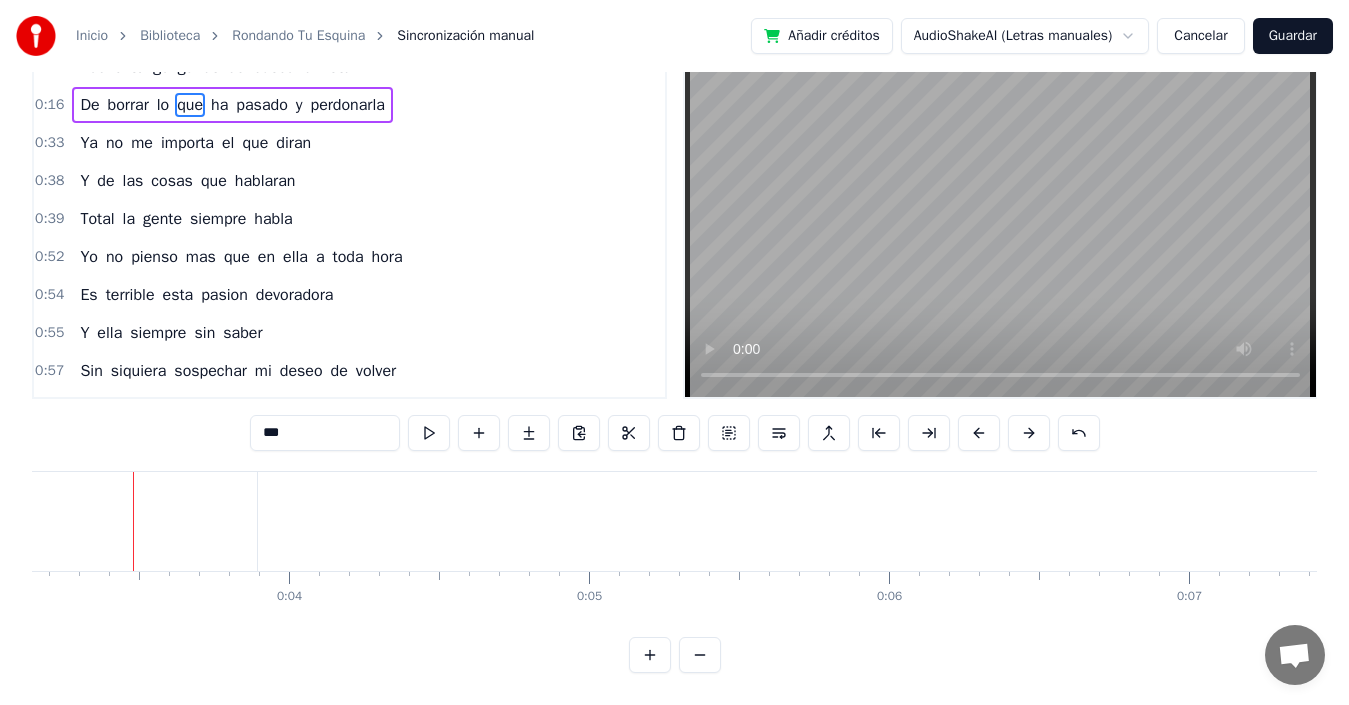 drag, startPoint x: 134, startPoint y: 497, endPoint x: 197, endPoint y: 506, distance: 63.63961 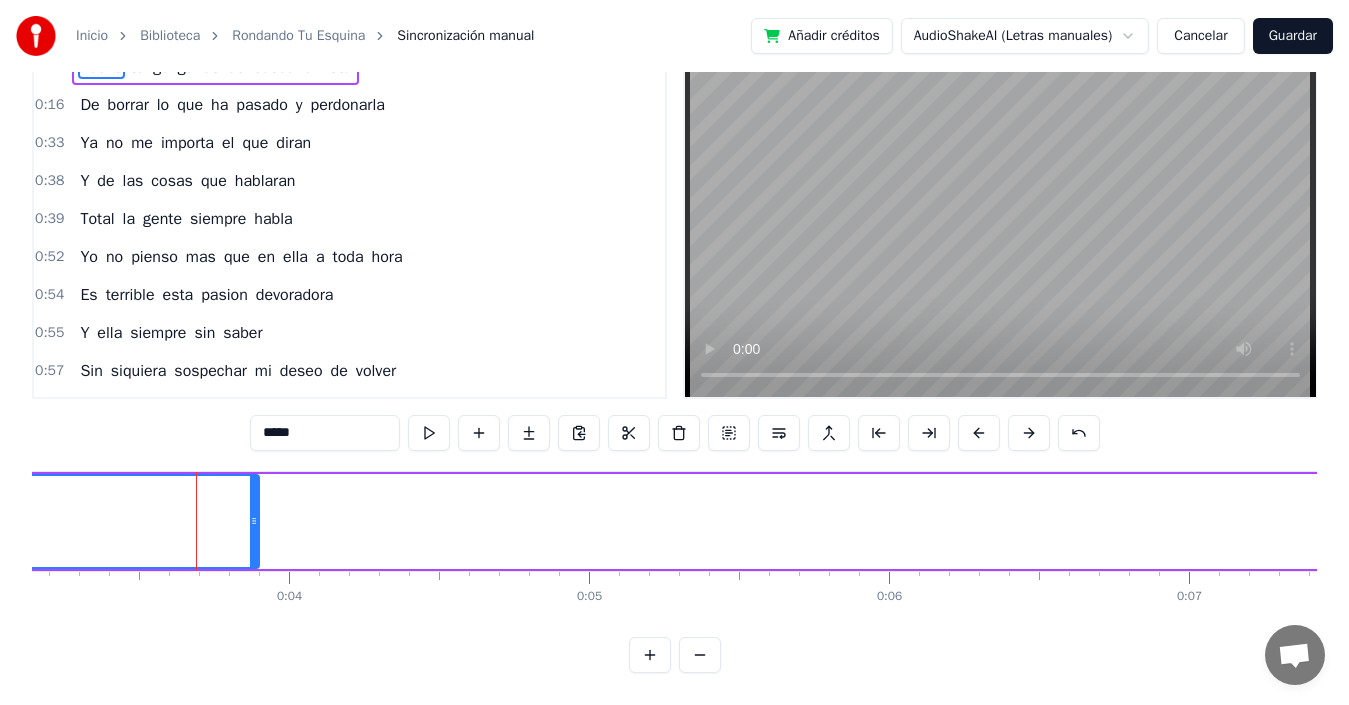 scroll, scrollTop: 0, scrollLeft: 0, axis: both 